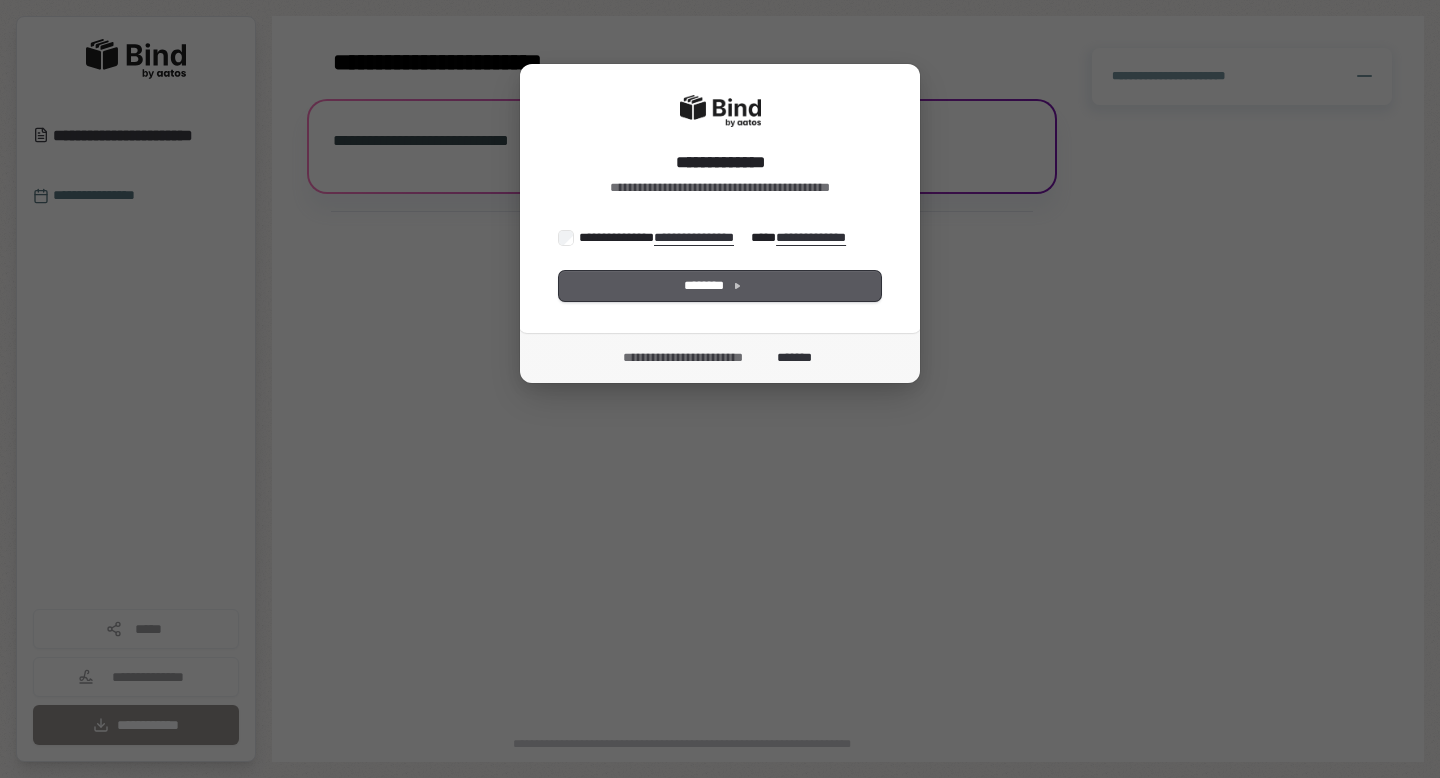 scroll, scrollTop: 0, scrollLeft: 0, axis: both 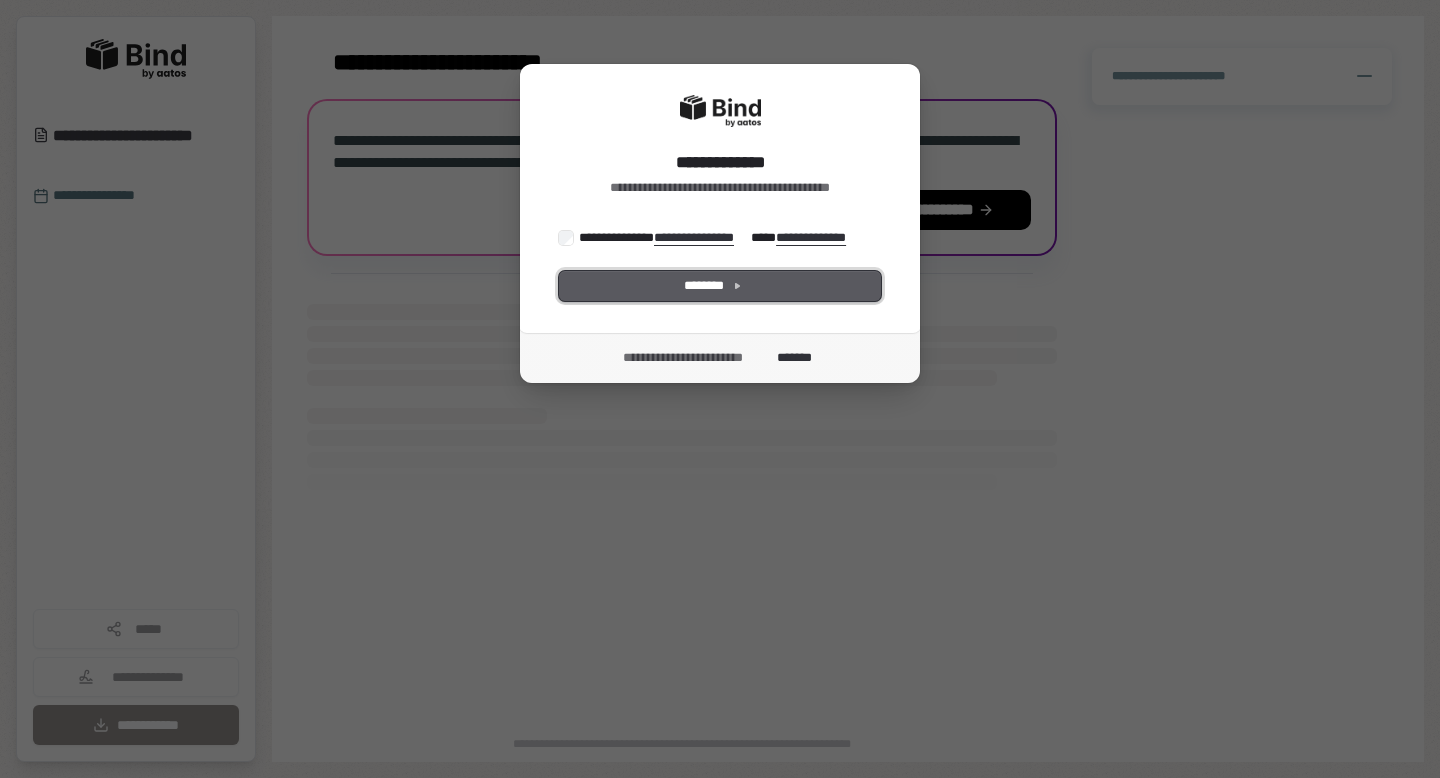 click on "********" at bounding box center (720, 286) 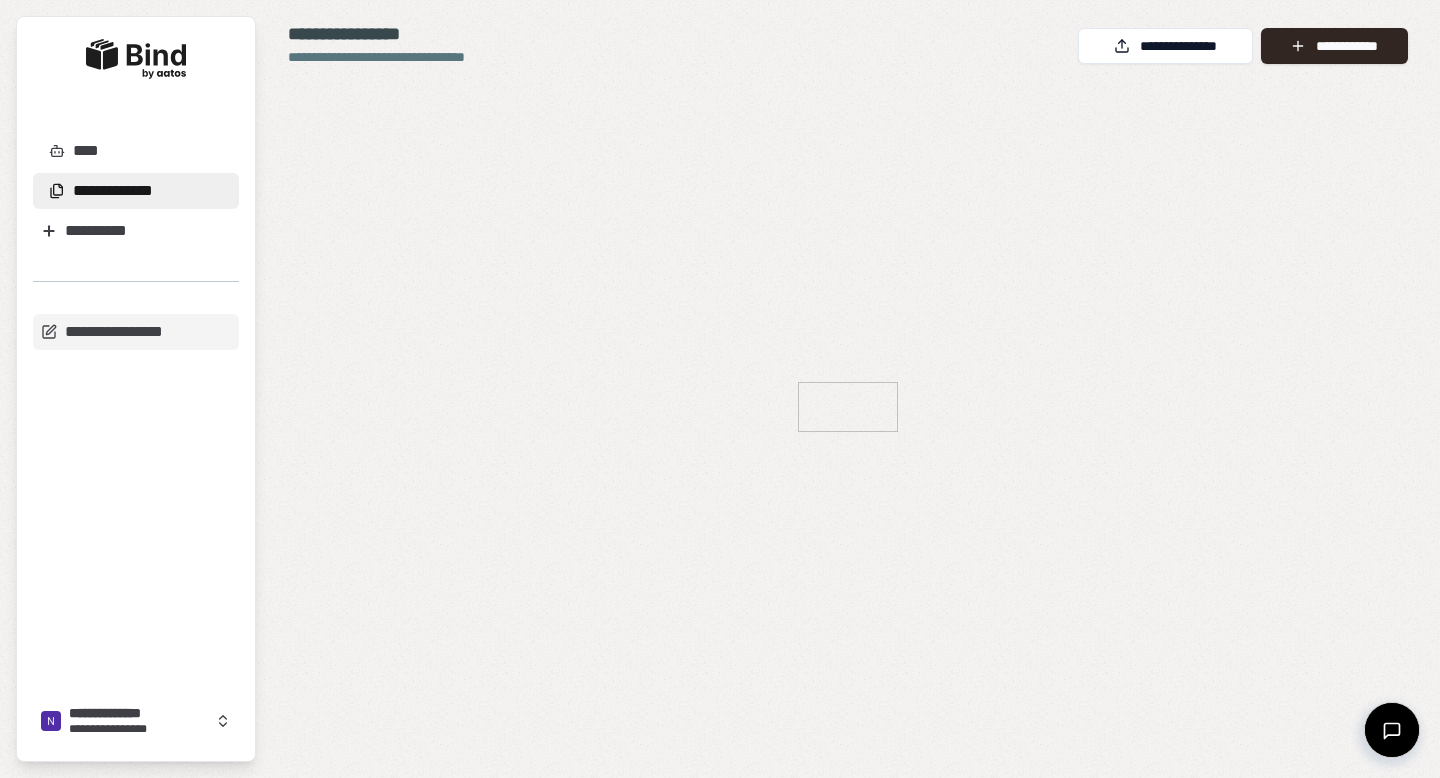 scroll, scrollTop: 0, scrollLeft: 0, axis: both 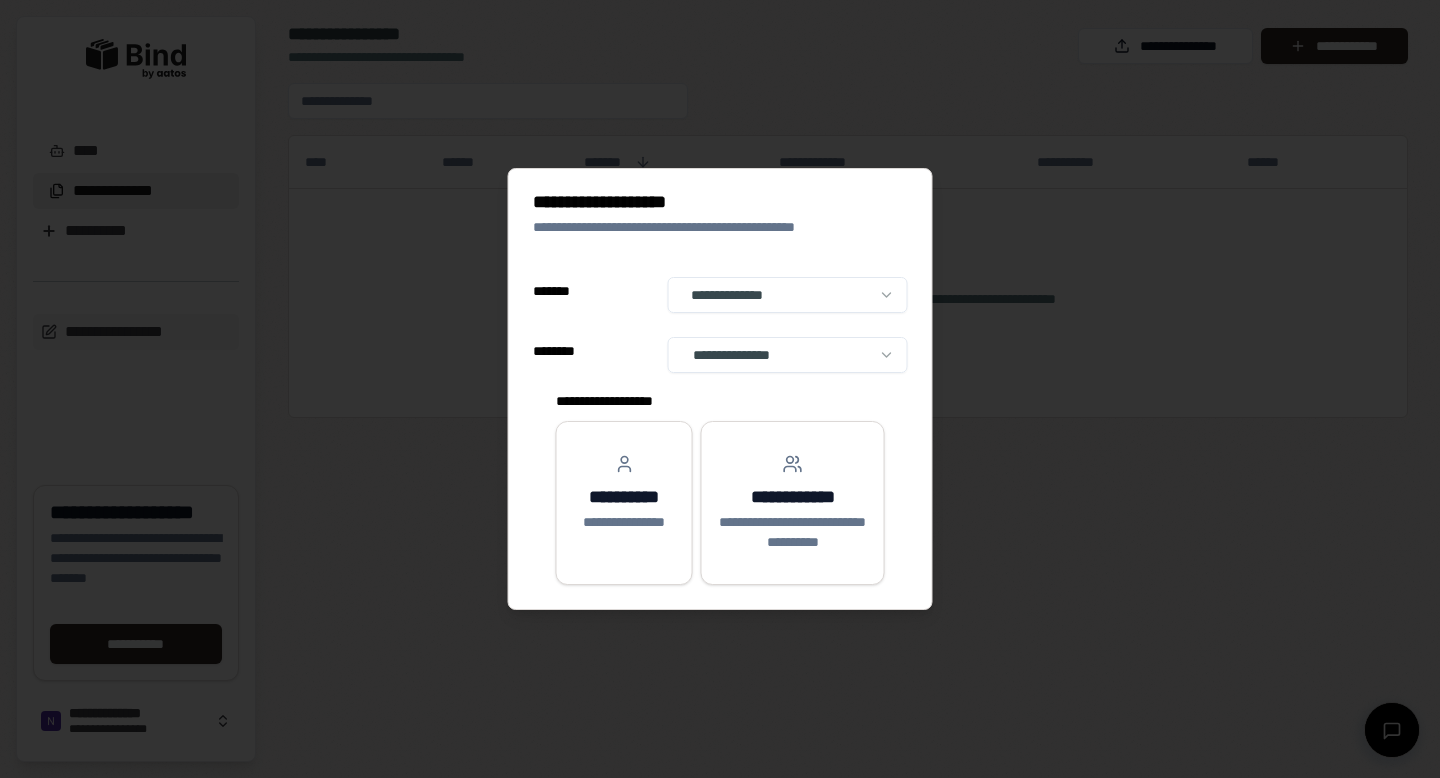 select on "**" 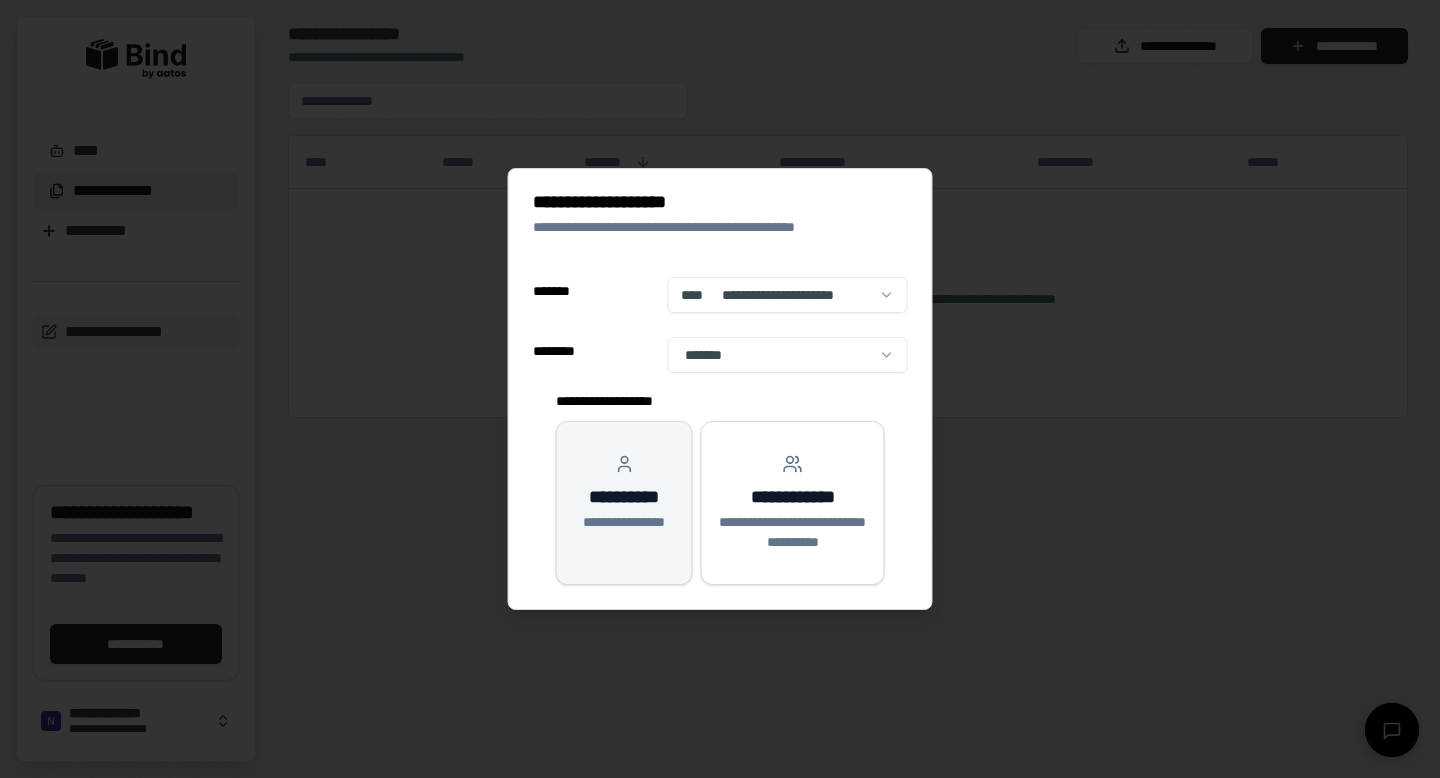 click on "**********" at bounding box center (624, 493) 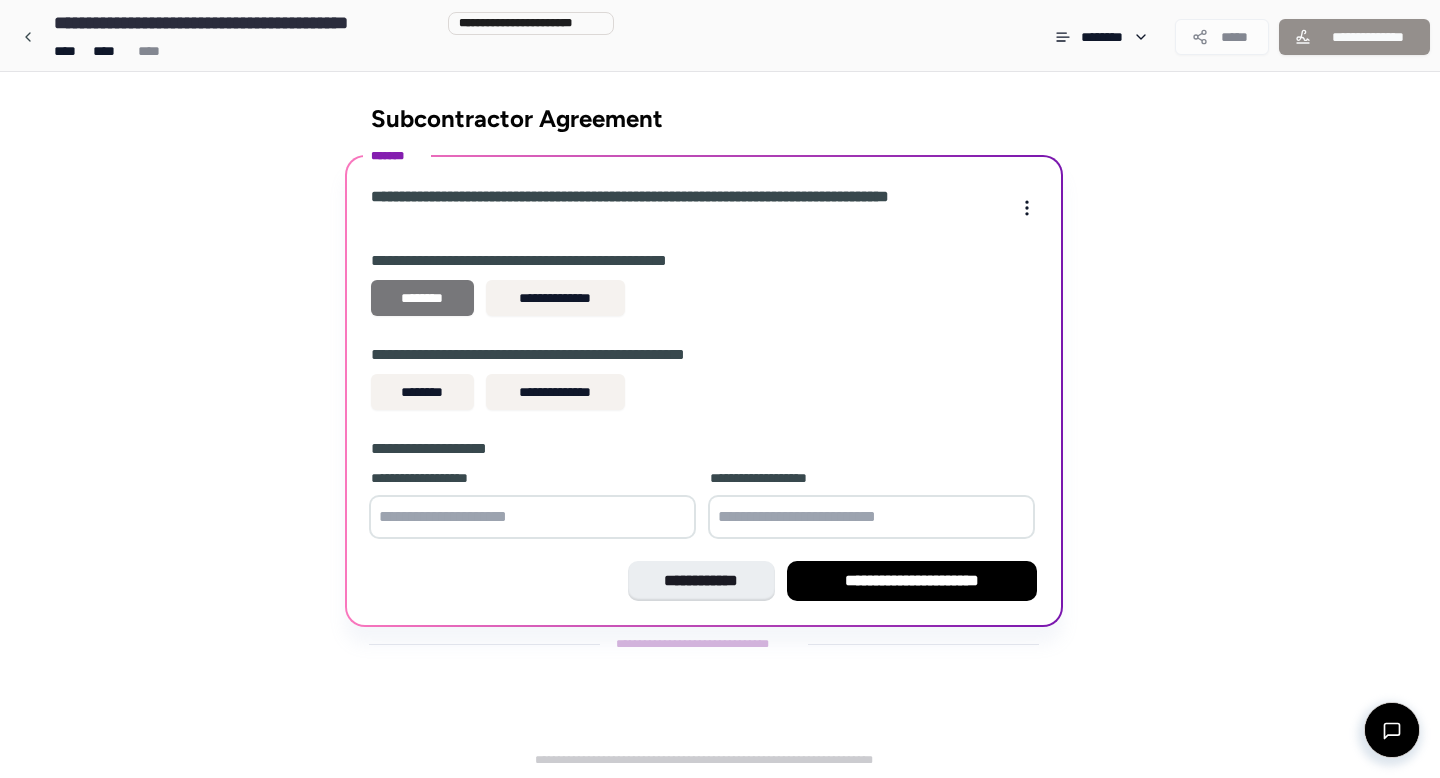 click on "********" at bounding box center [422, 298] 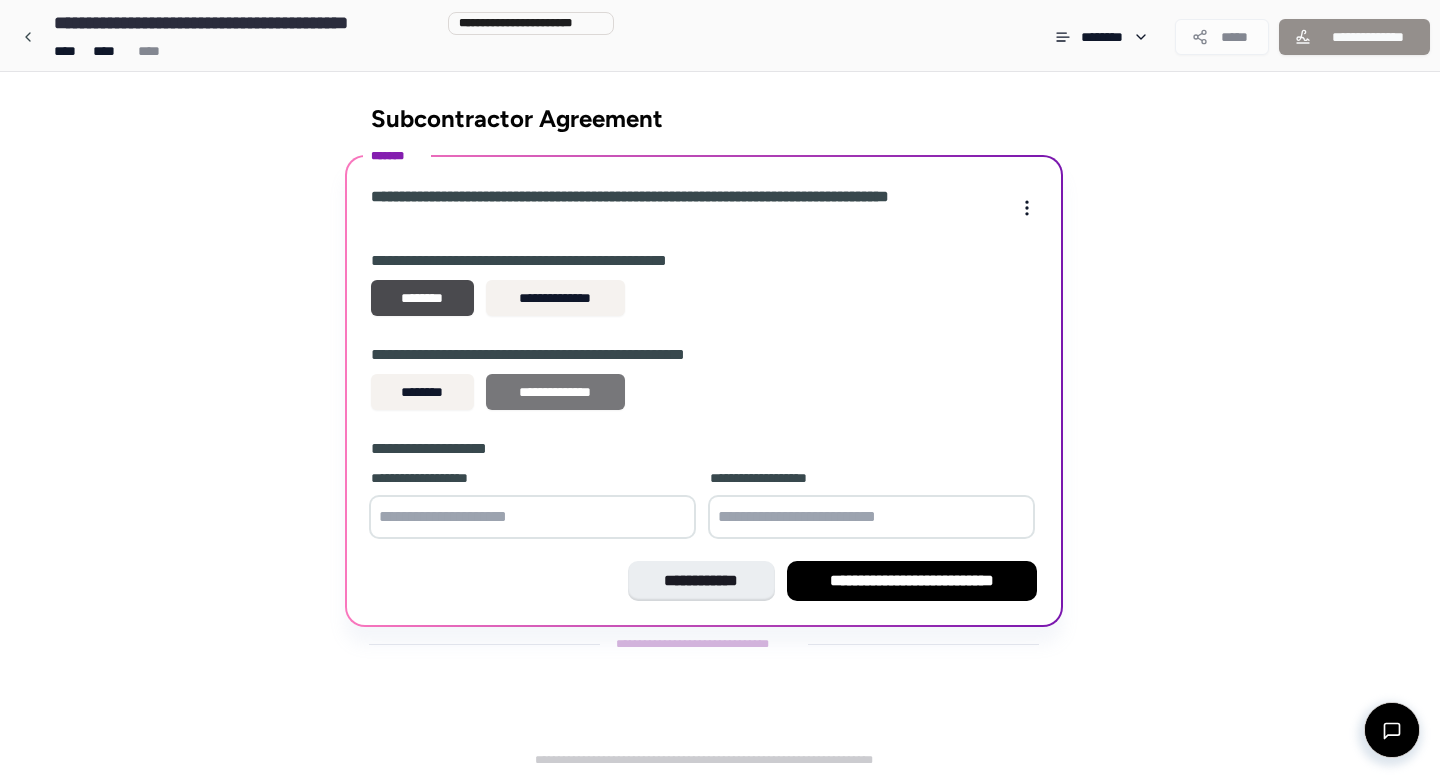 click on "**********" at bounding box center (555, 392) 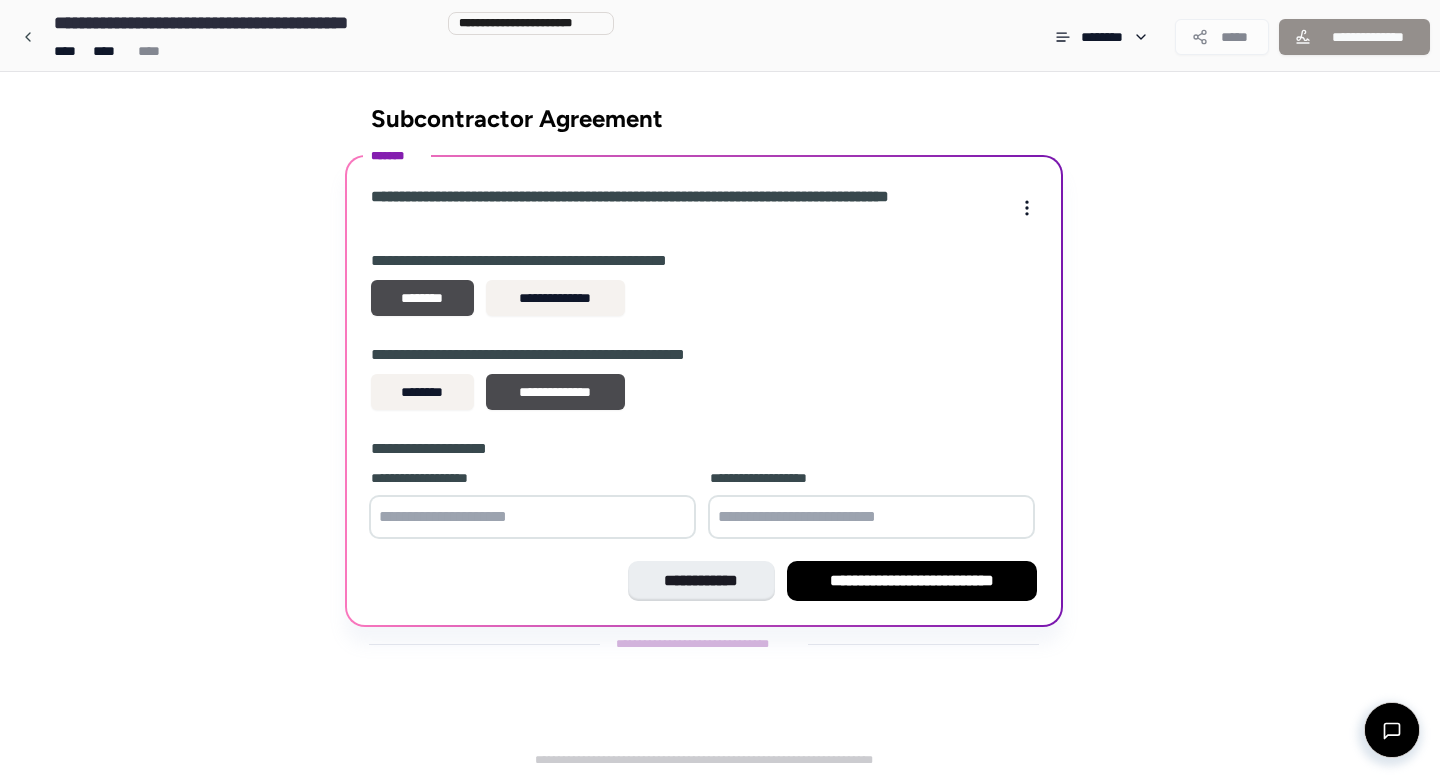 click at bounding box center [532, 517] 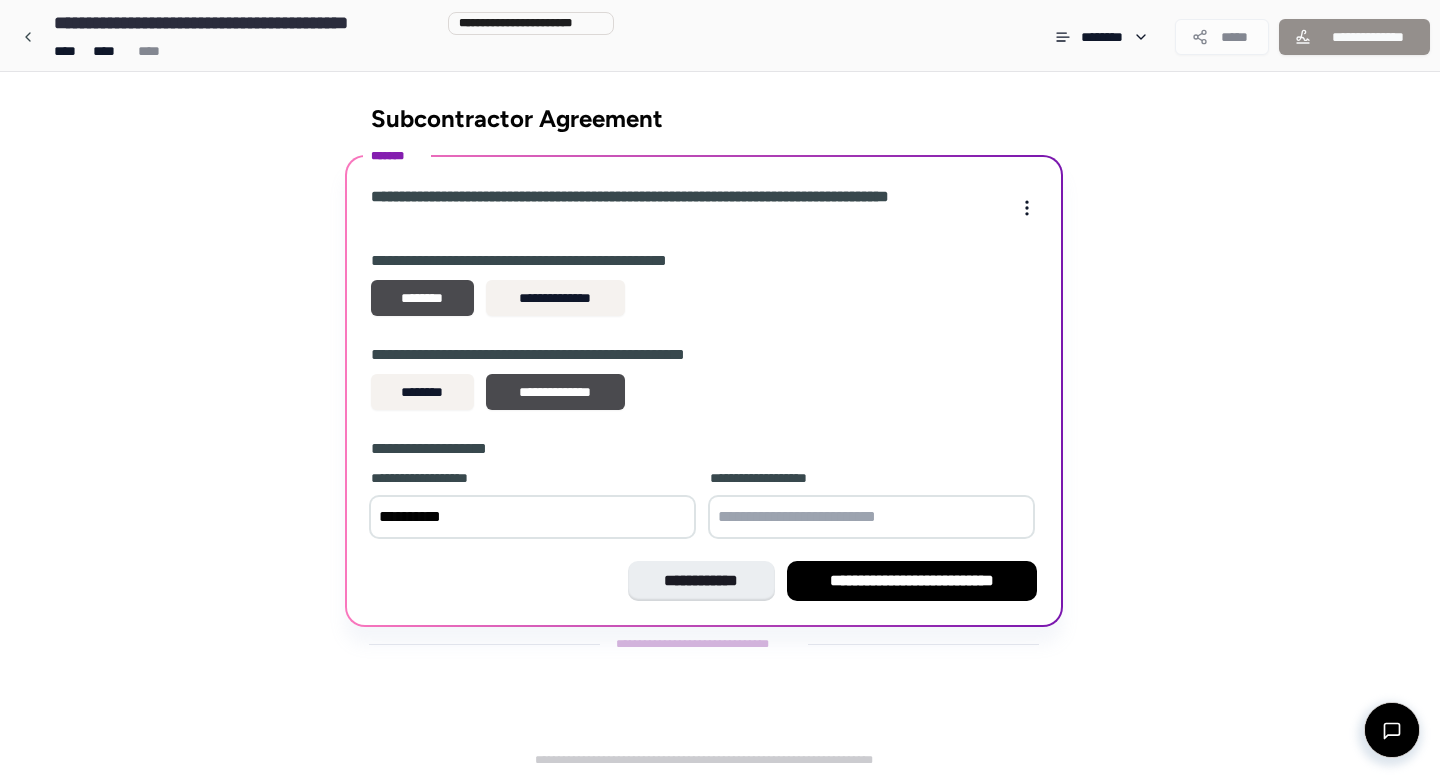 type on "**********" 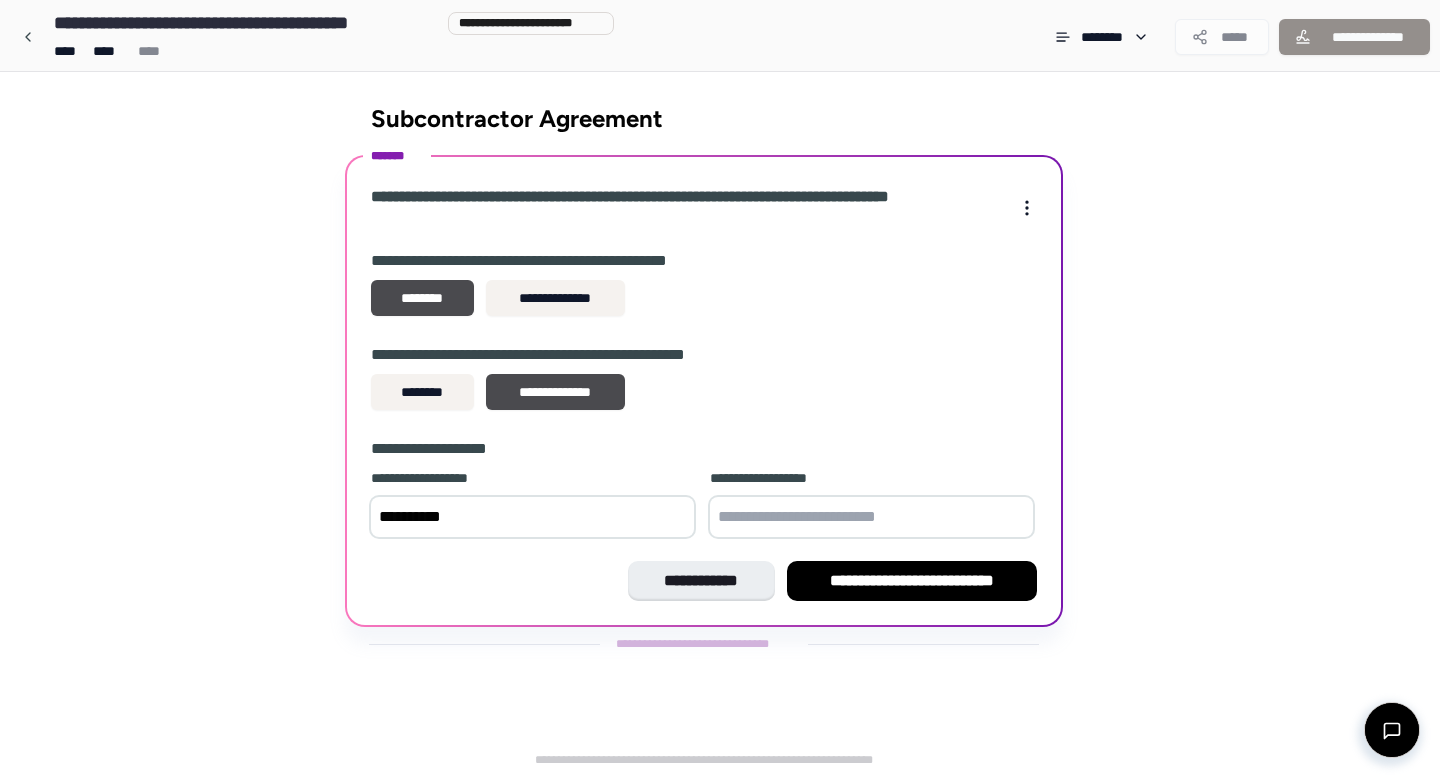click at bounding box center [871, 517] 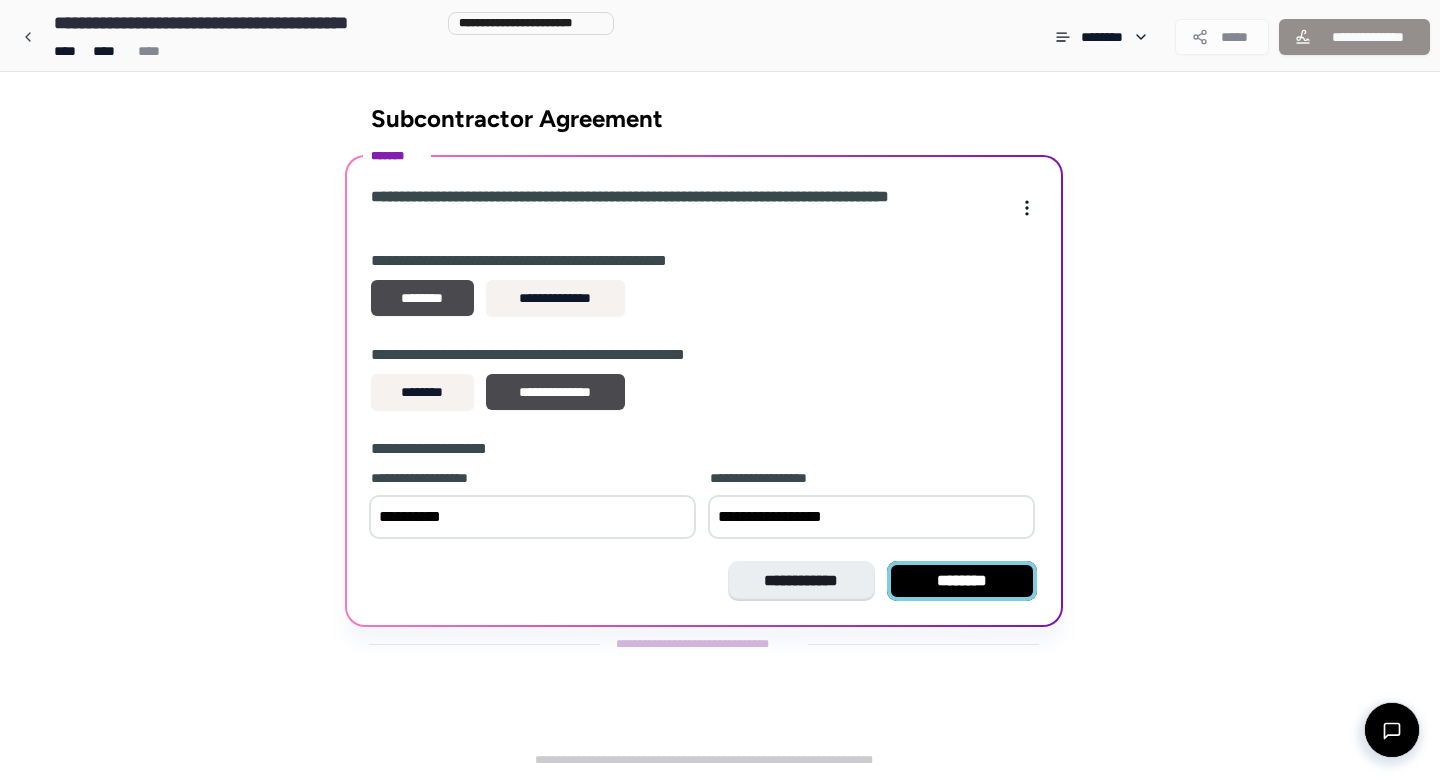 type on "**********" 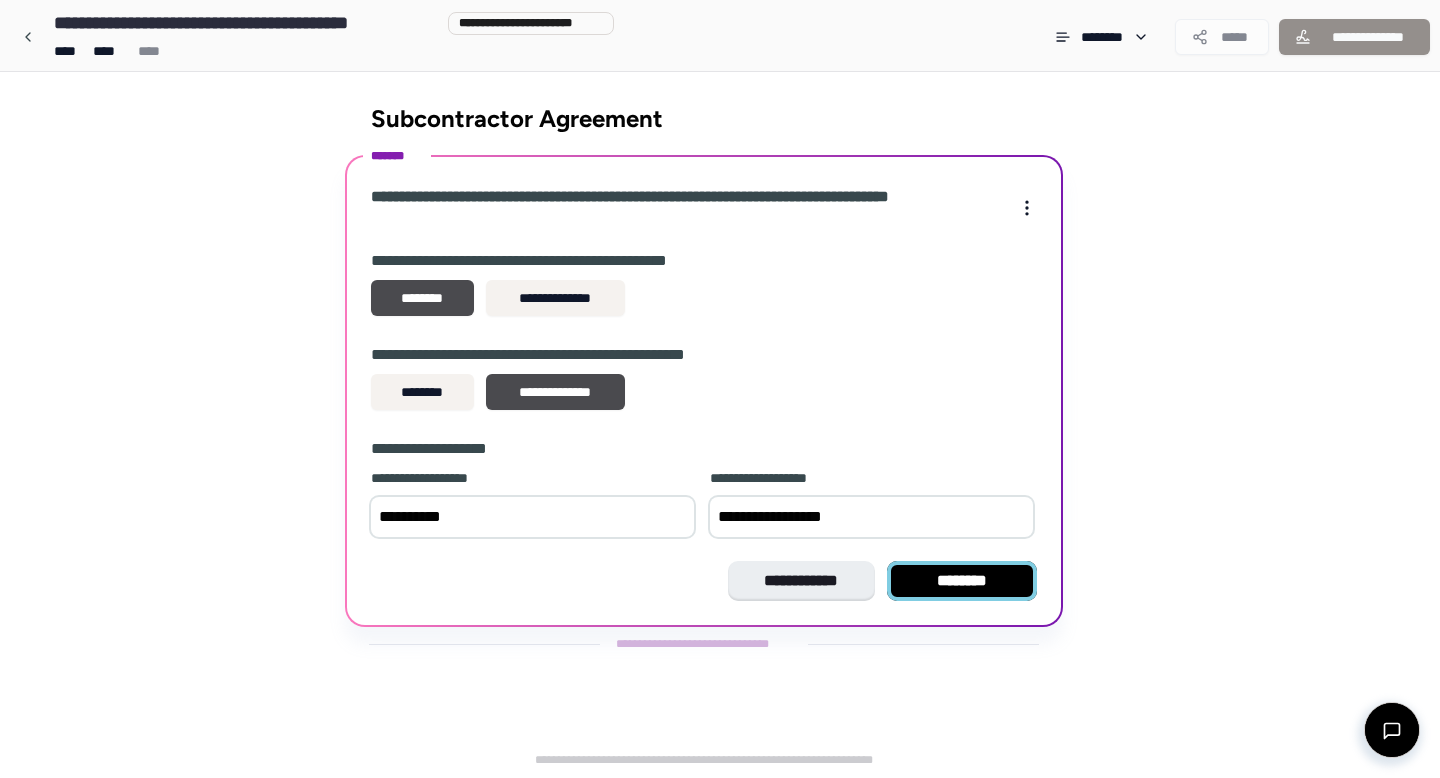 click on "********" at bounding box center (962, 581) 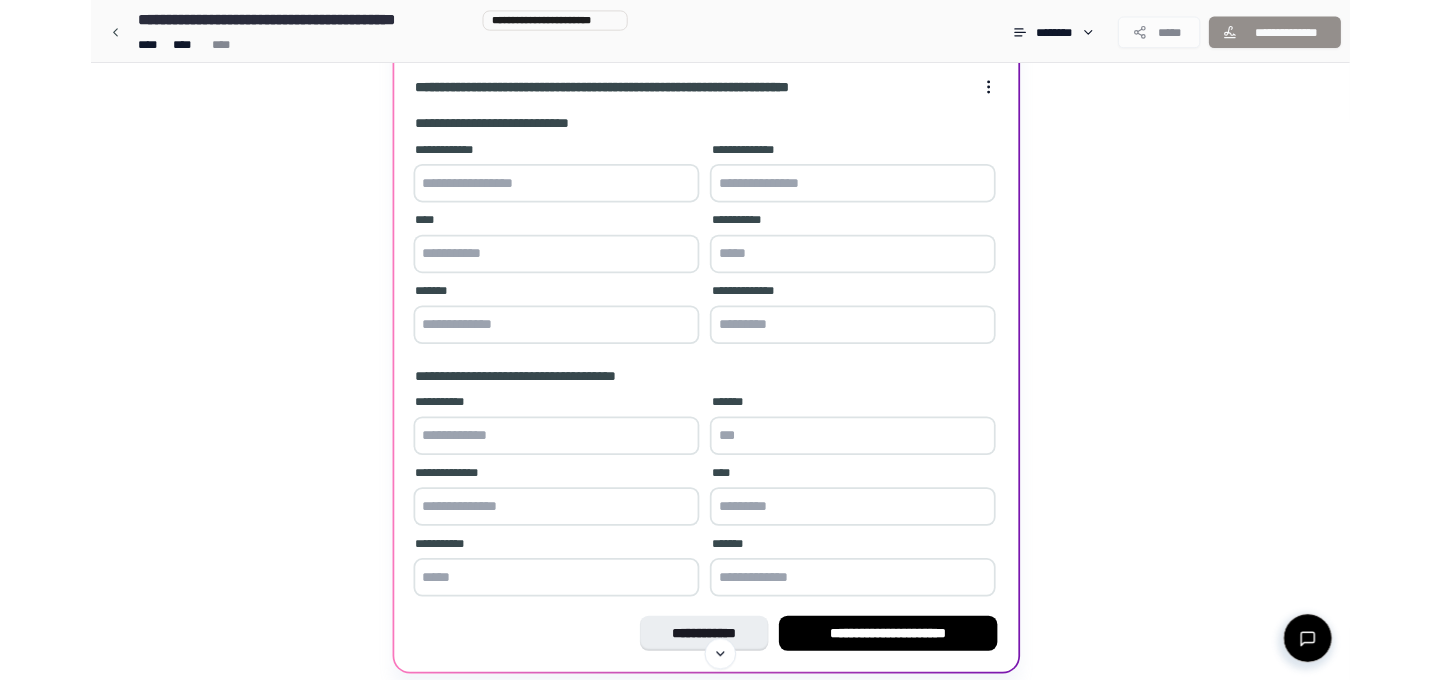 scroll, scrollTop: 141, scrollLeft: 0, axis: vertical 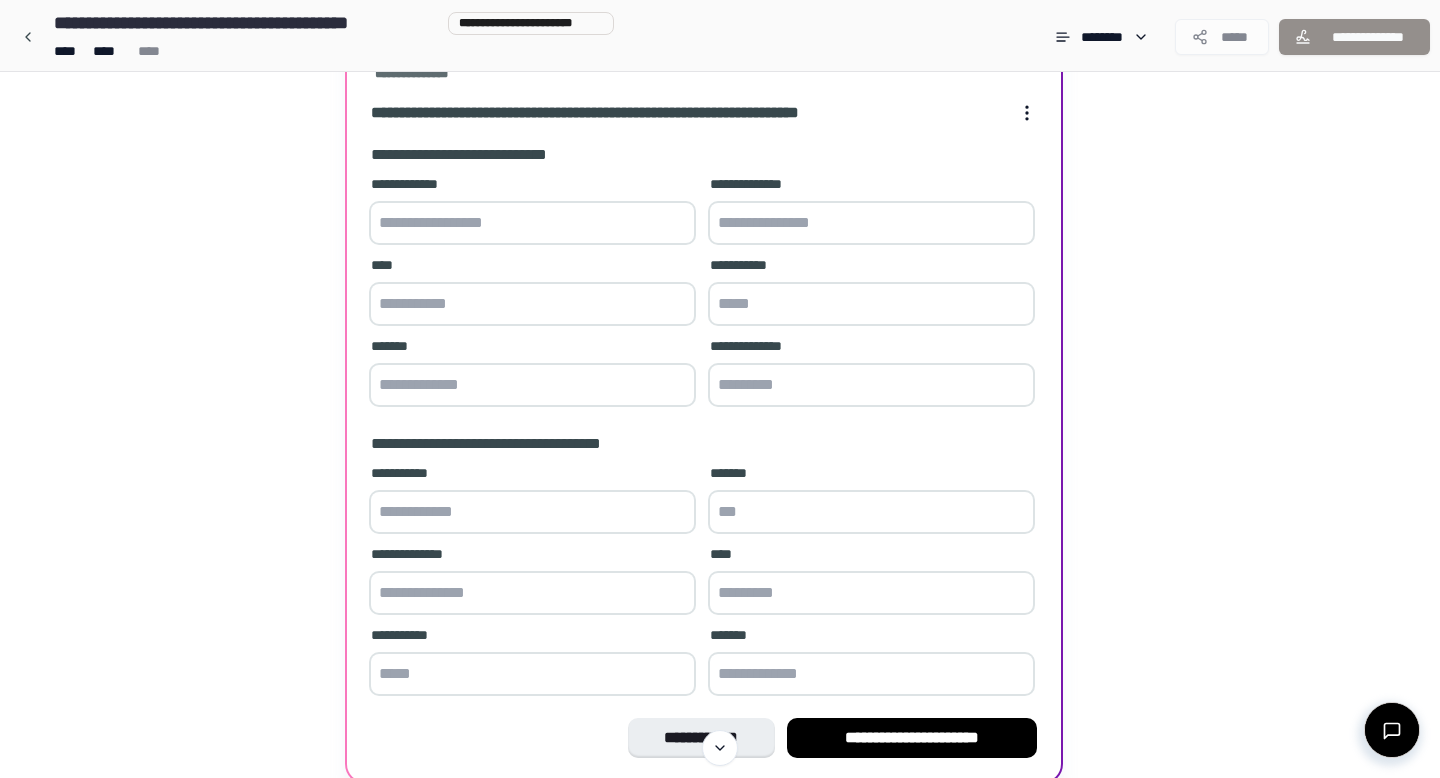 click at bounding box center (532, 223) 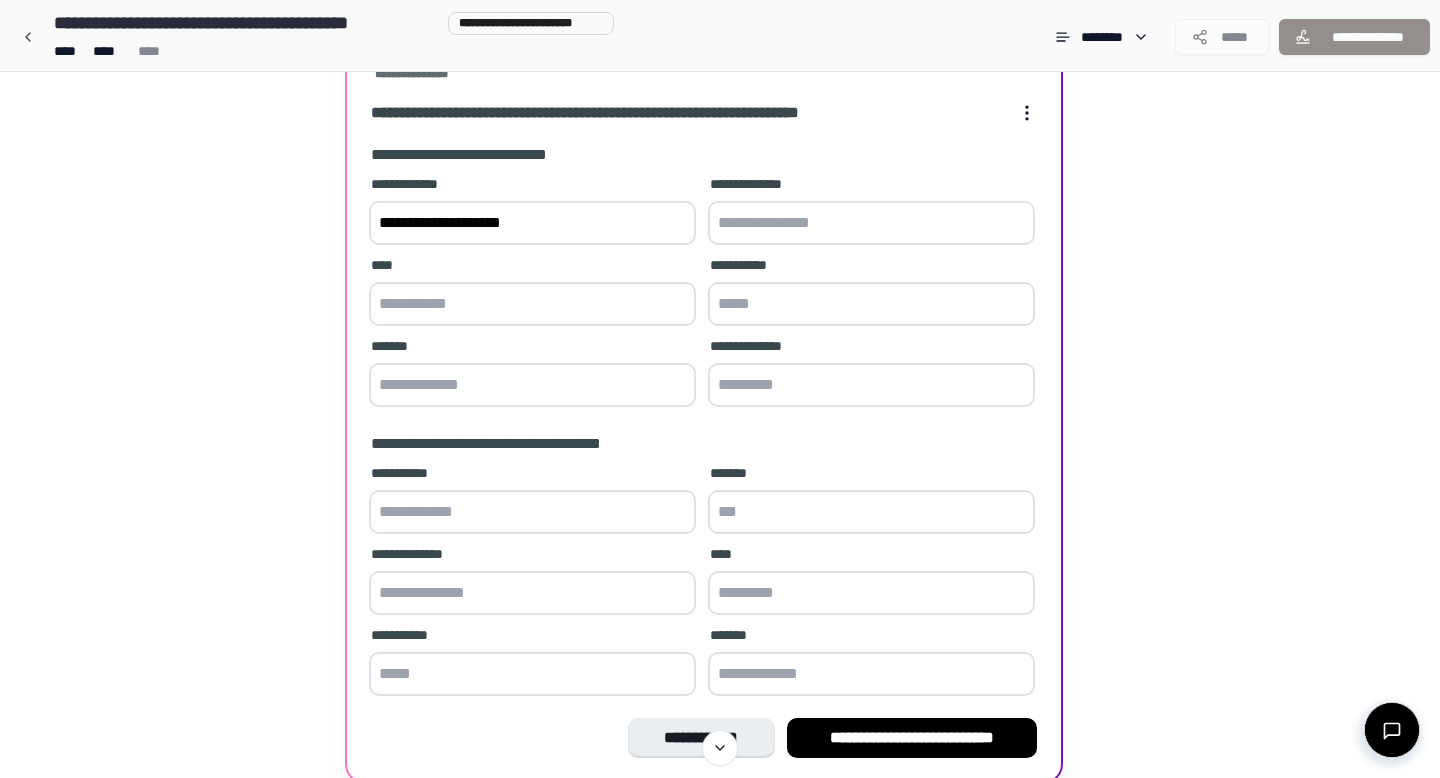 type on "**********" 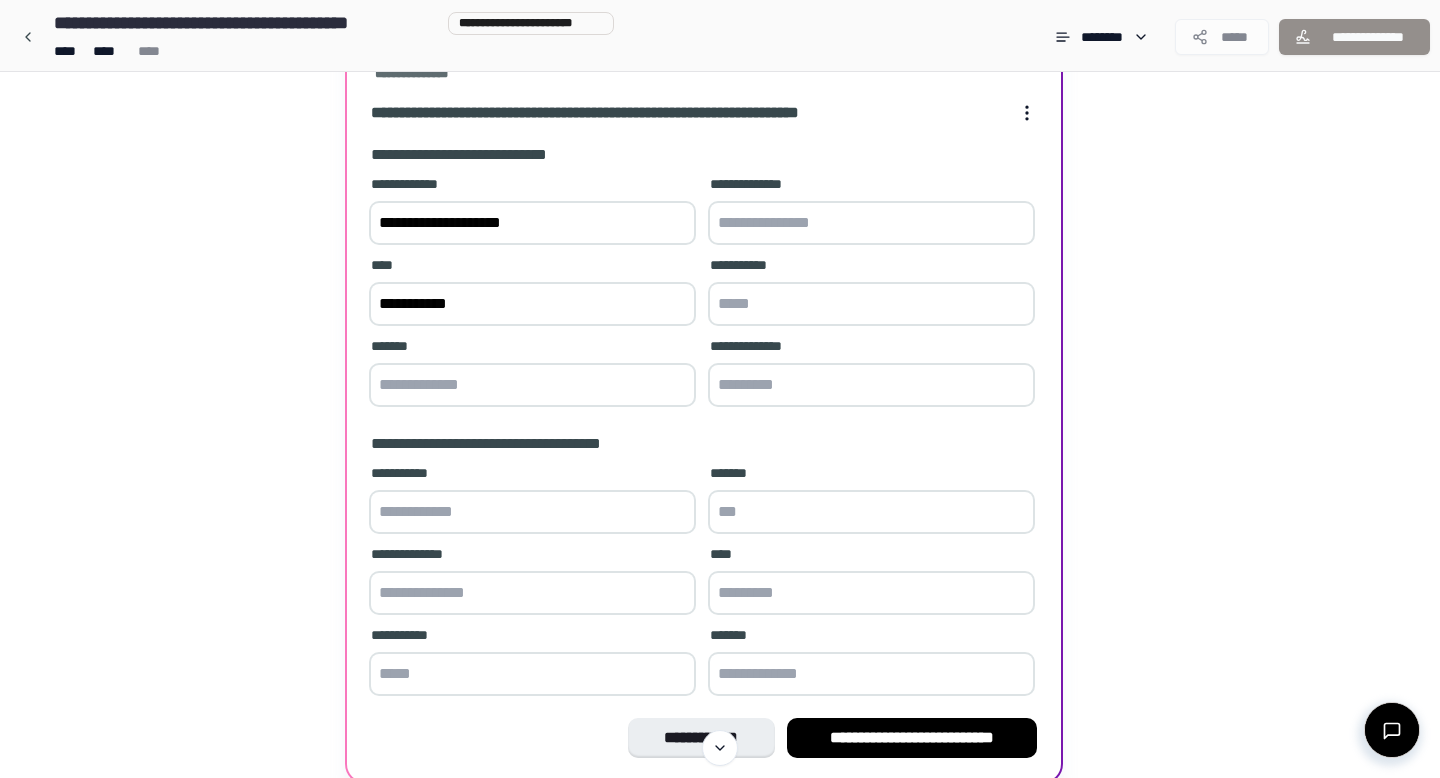 type on "**********" 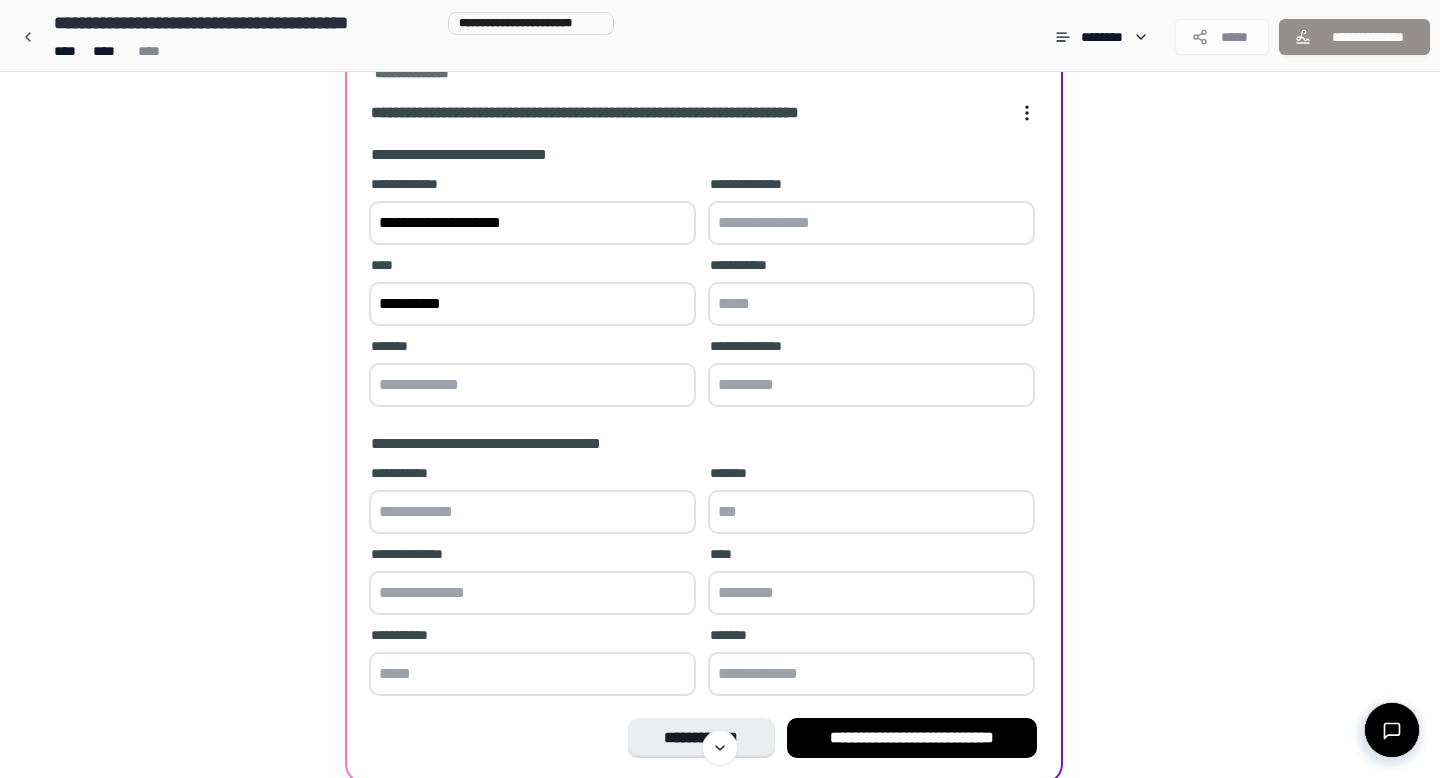 click at bounding box center [532, 385] 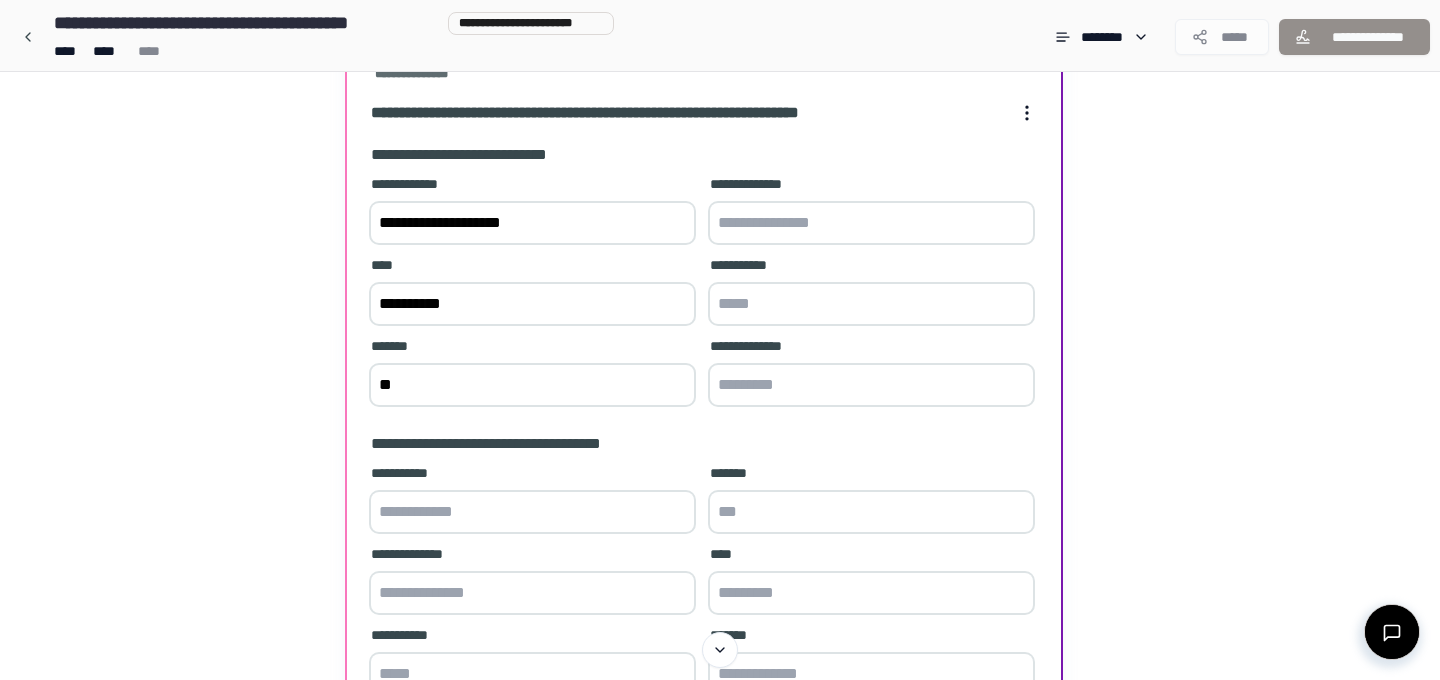 type on "**" 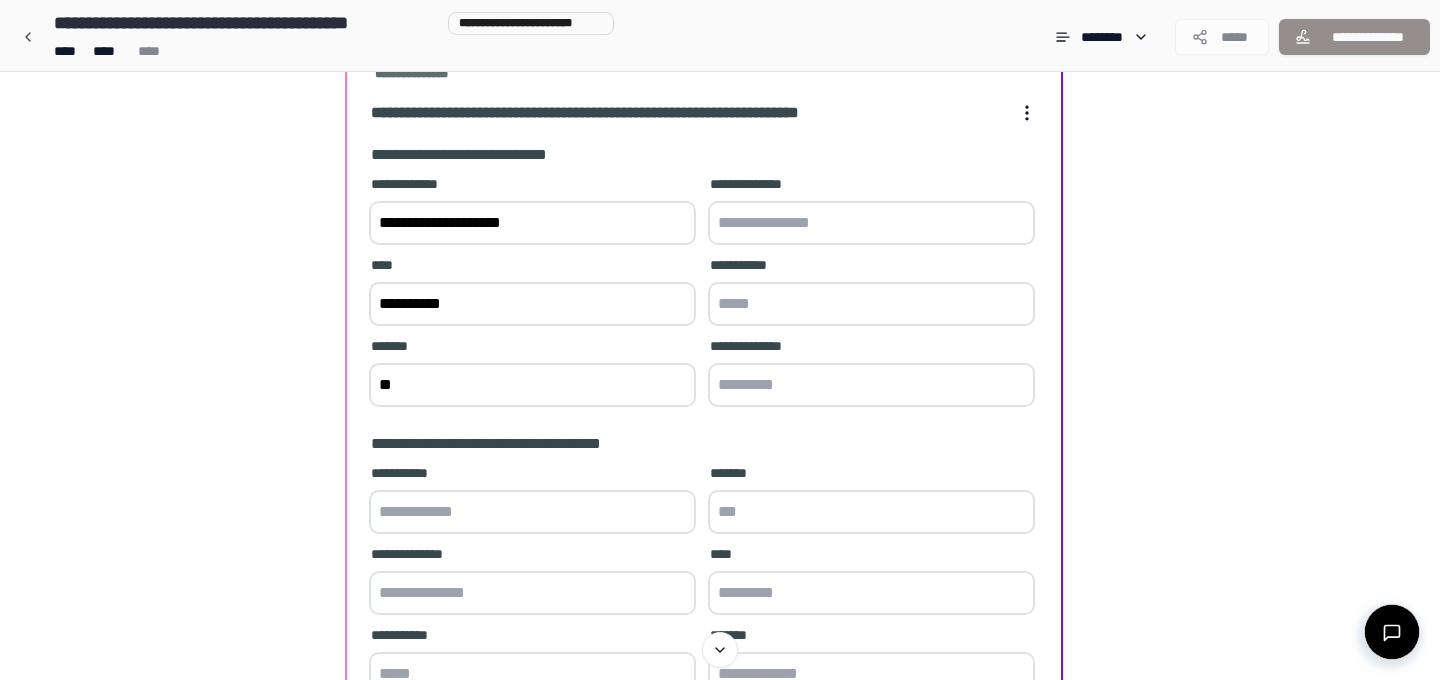 paste on "**********" 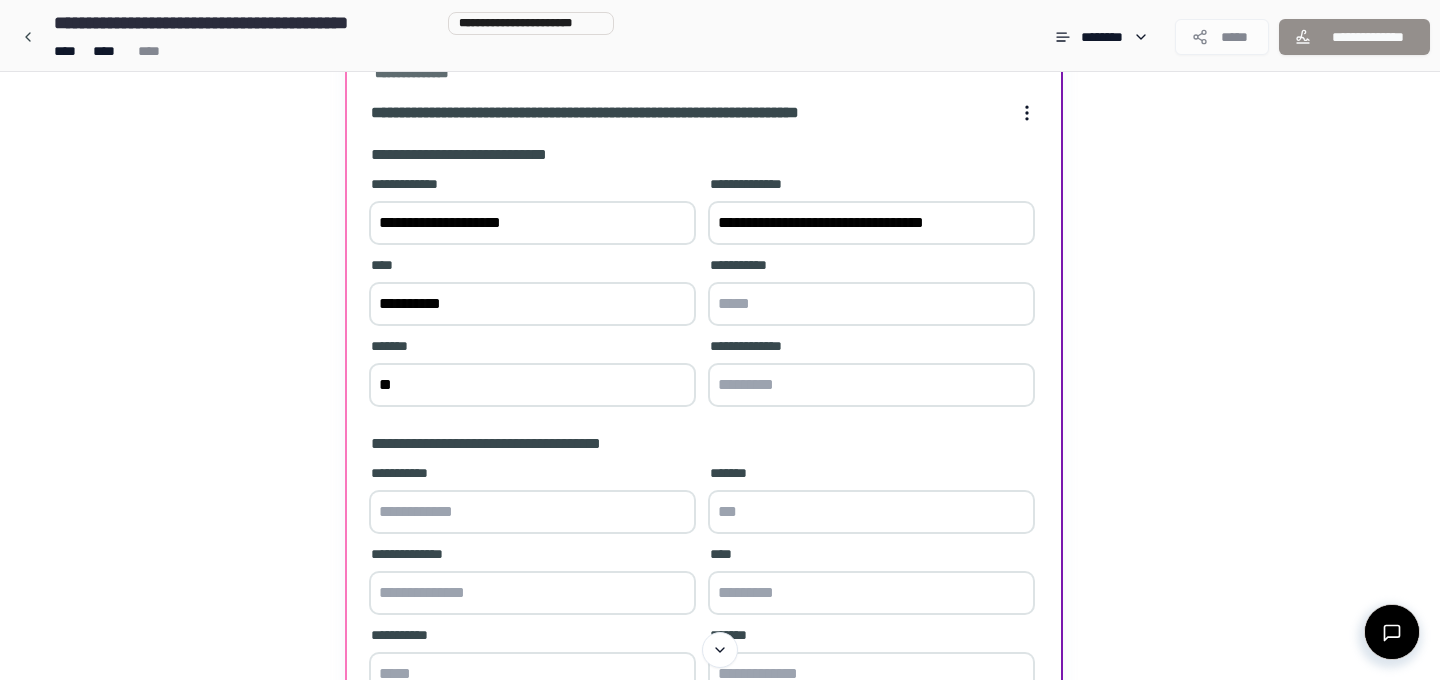 type on "**********" 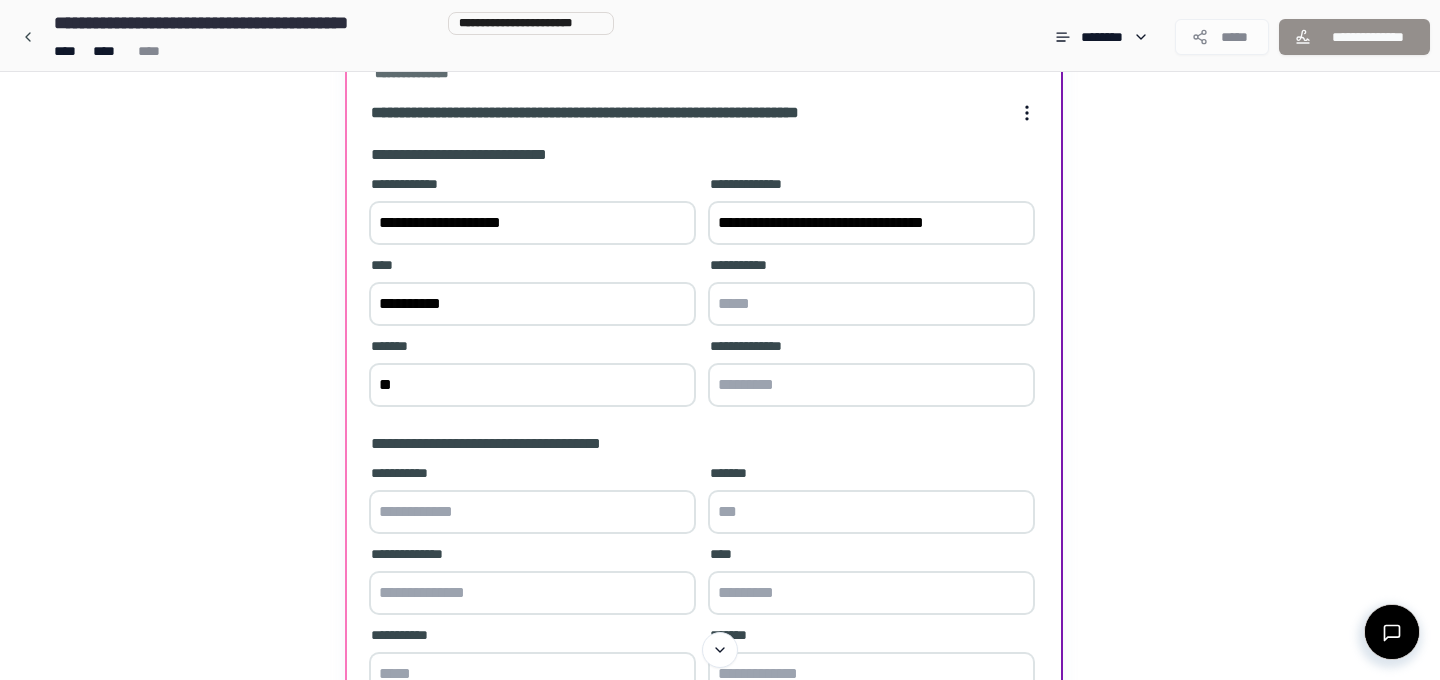 click at bounding box center (871, 304) 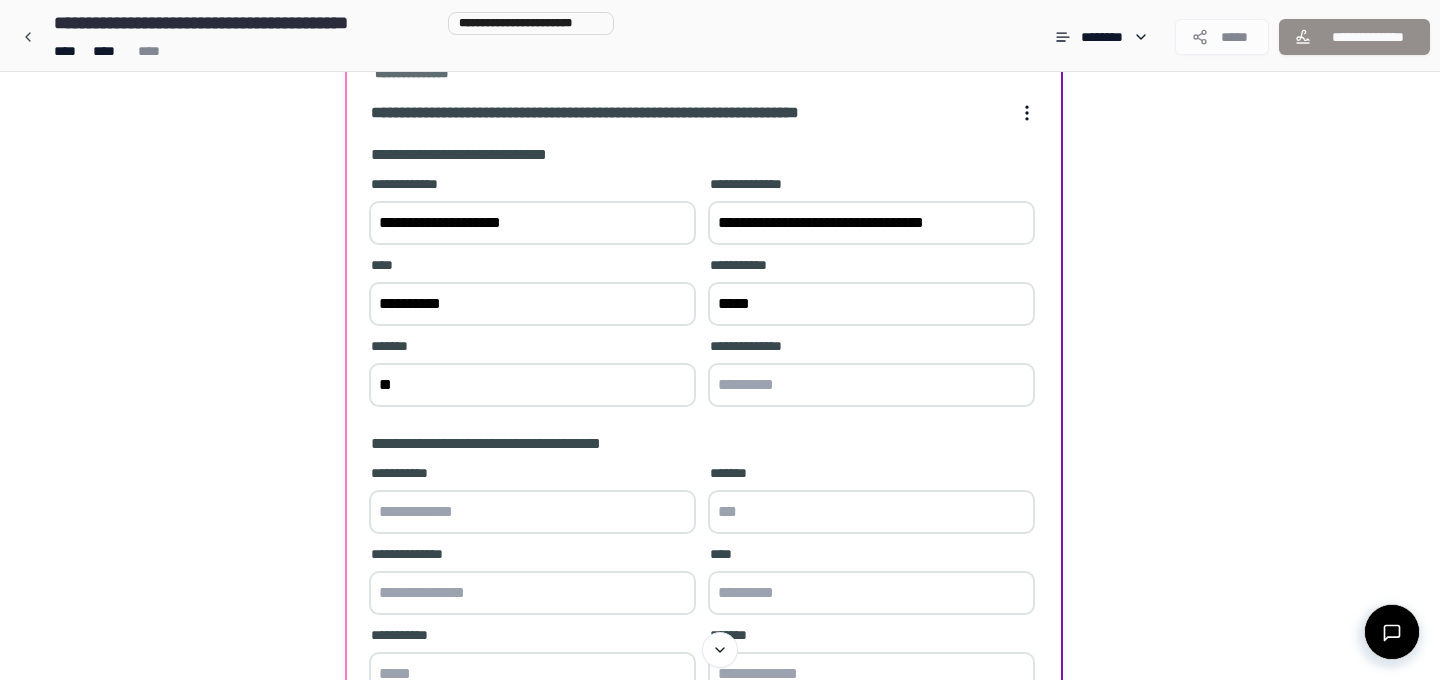 type on "*****" 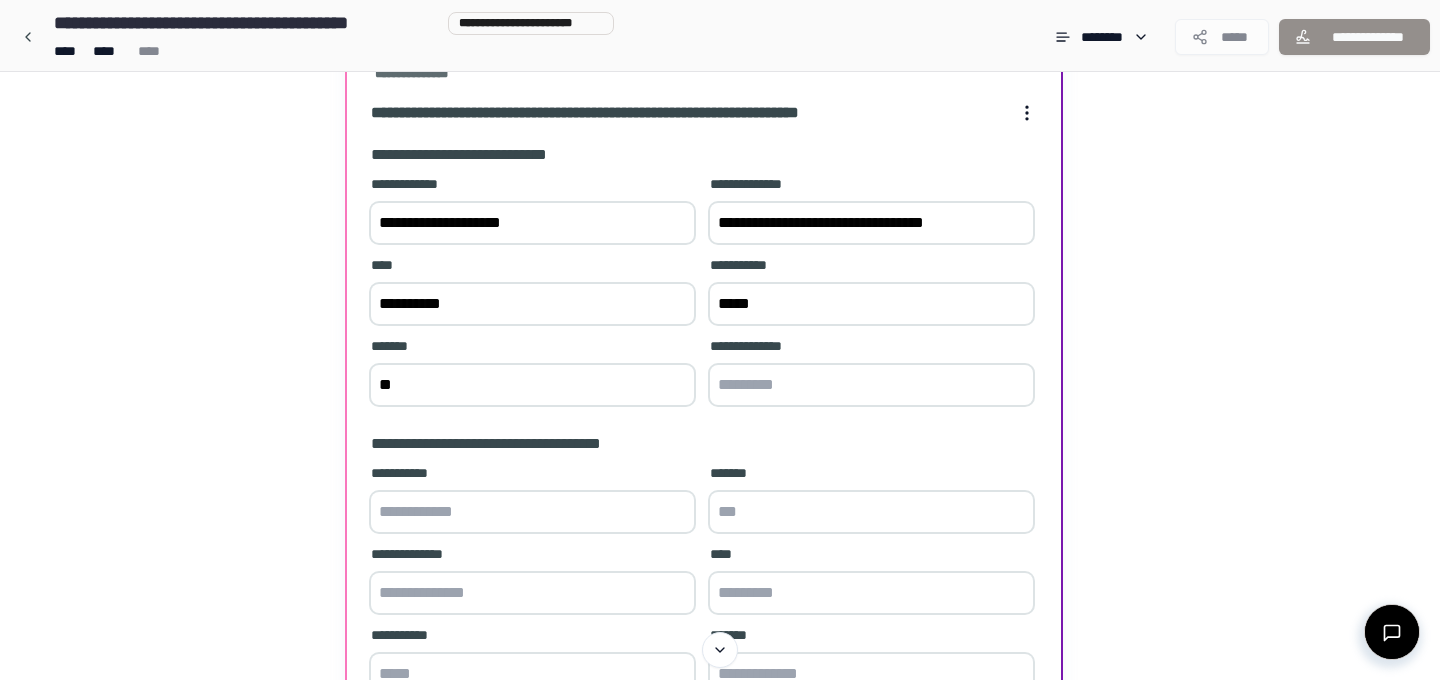 click at bounding box center (871, 385) 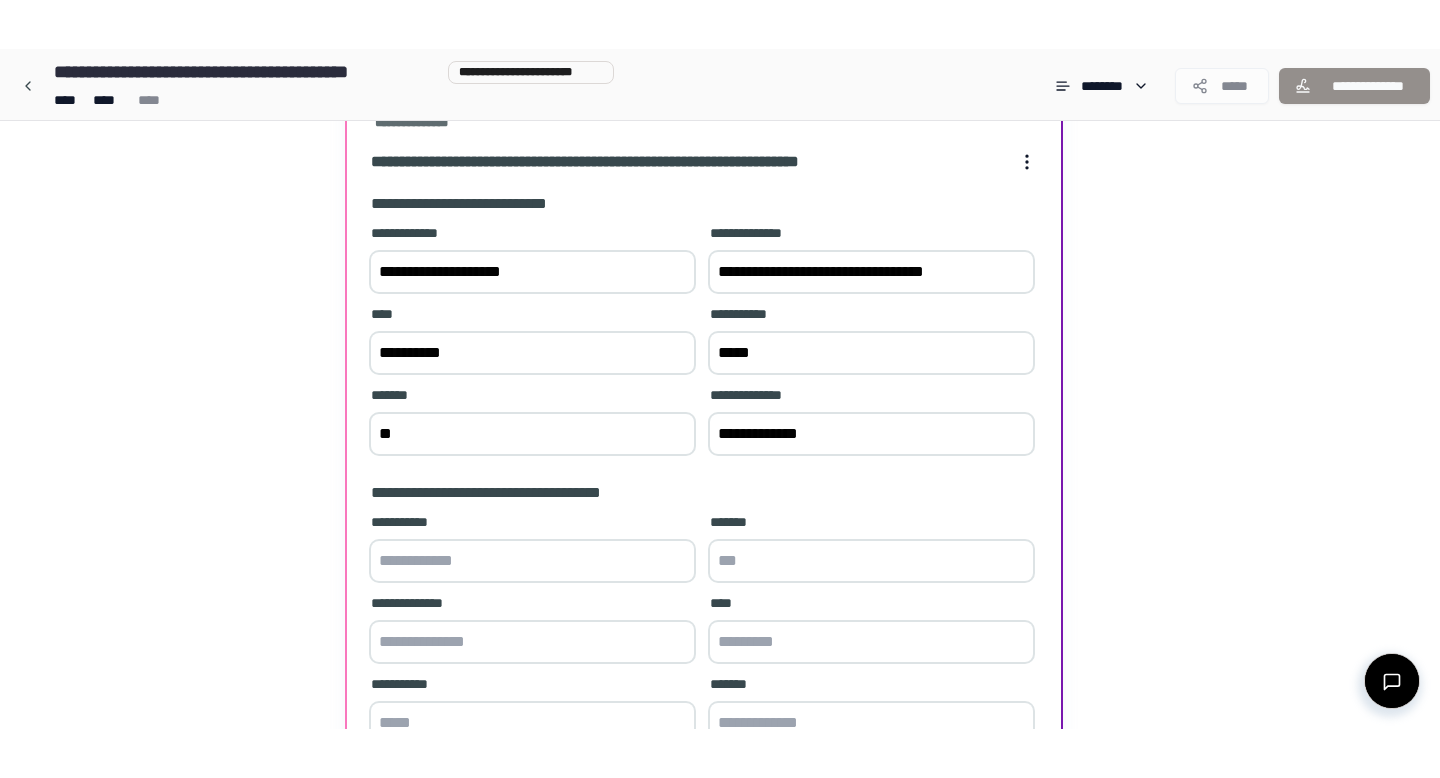 scroll, scrollTop: 104, scrollLeft: 0, axis: vertical 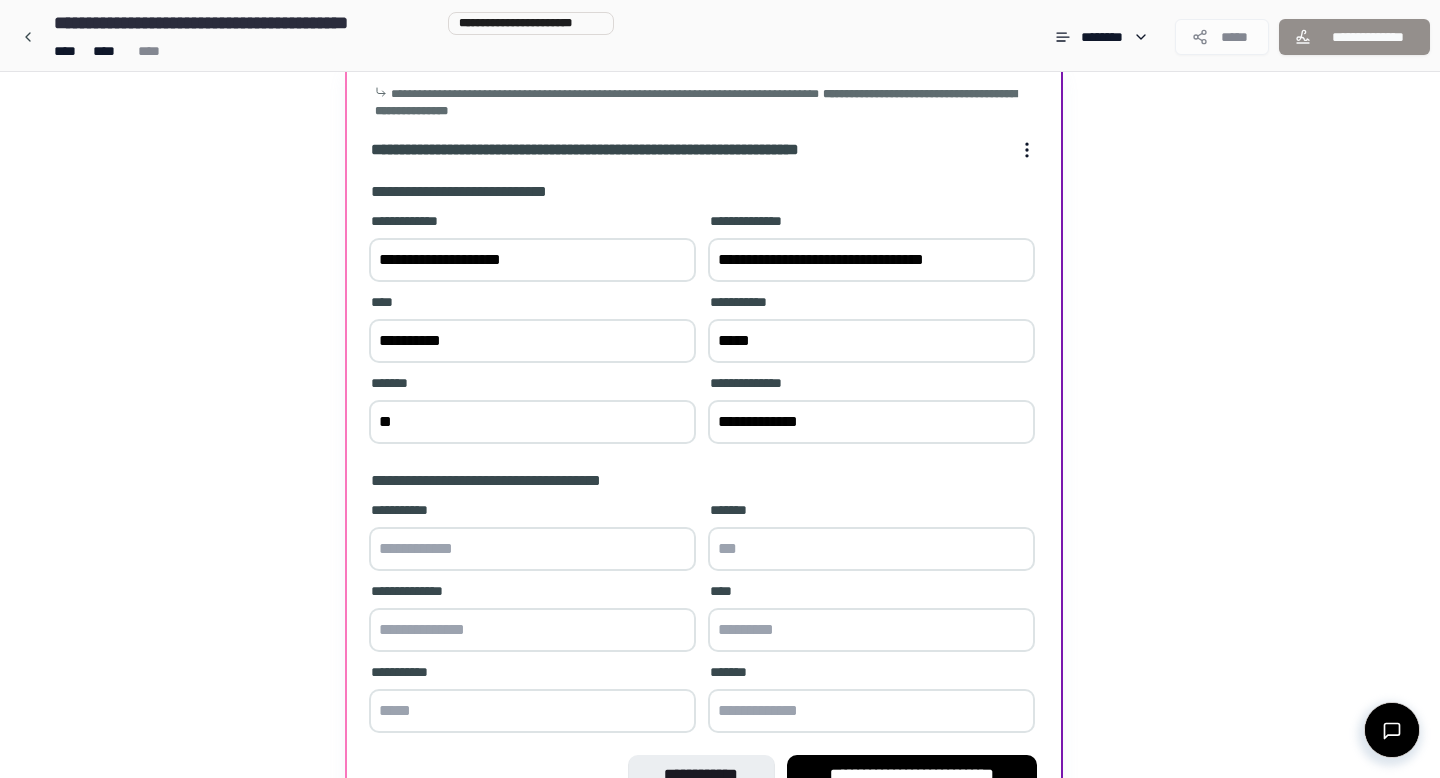 type on "**********" 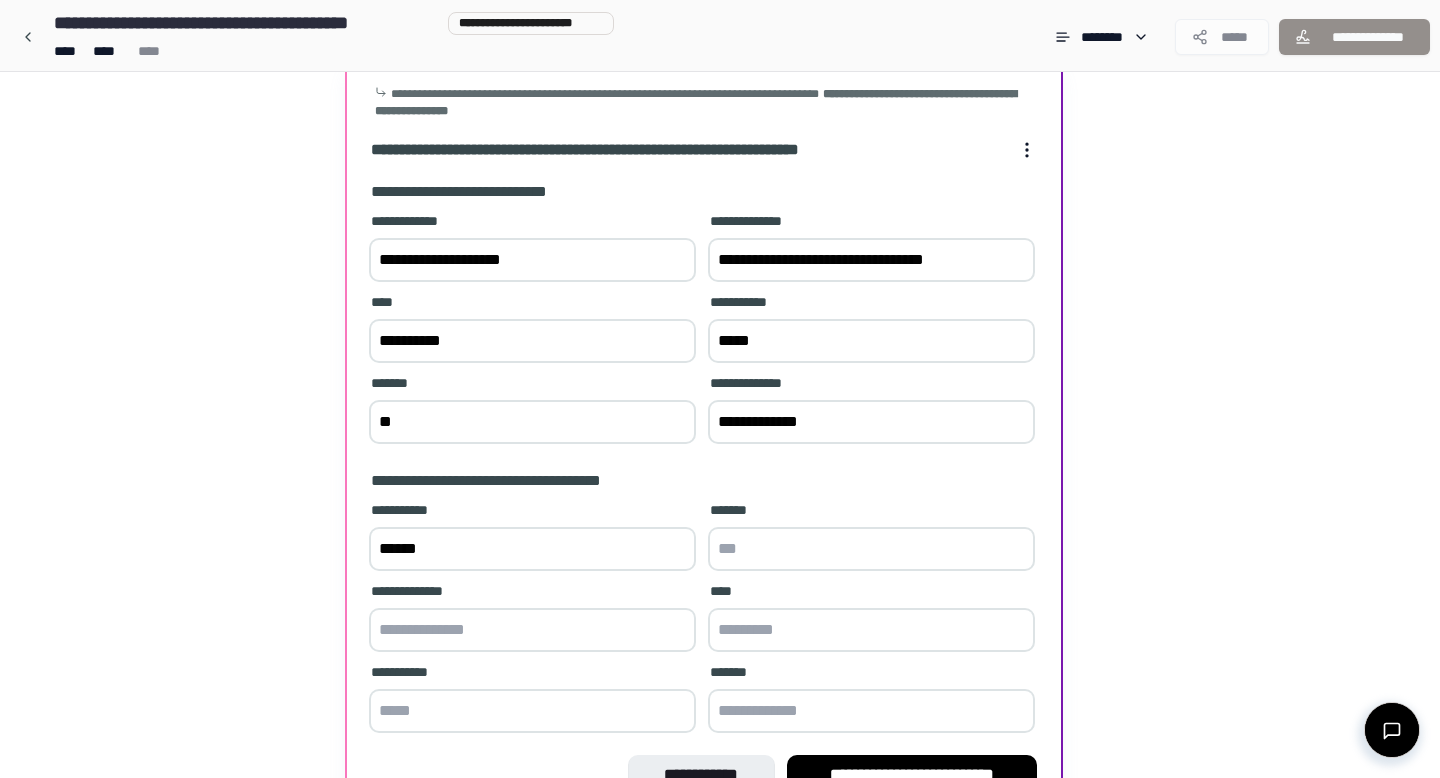 type on "******" 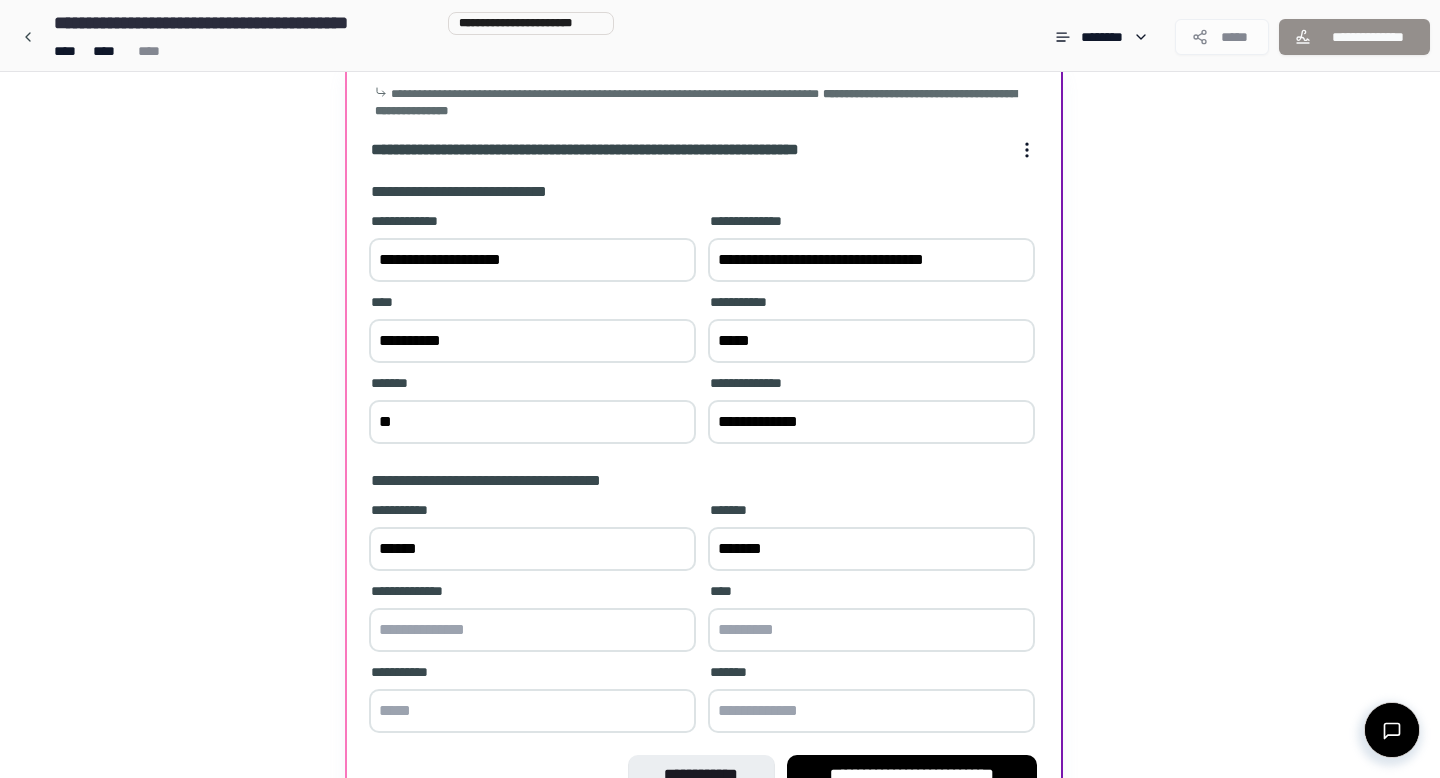type on "*******" 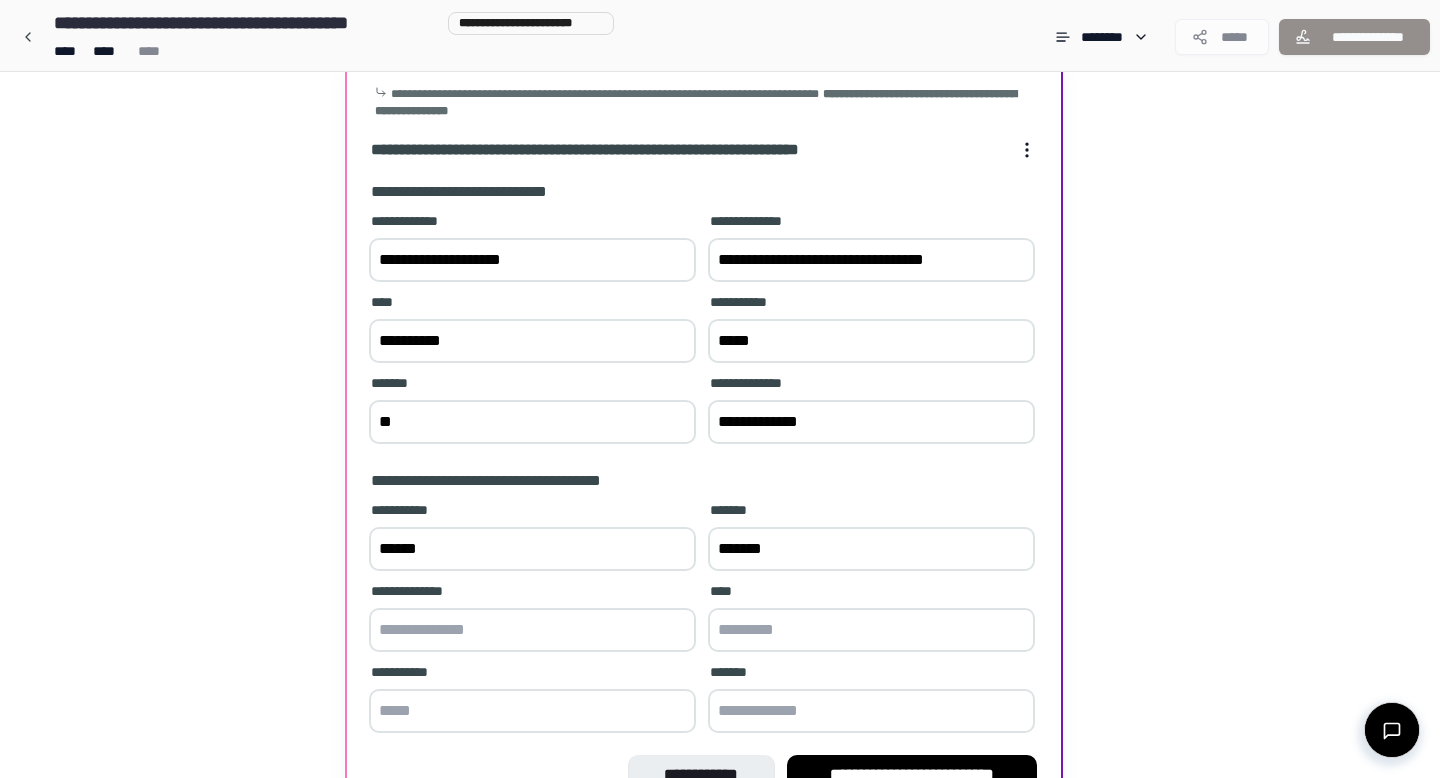 click at bounding box center [532, 630] 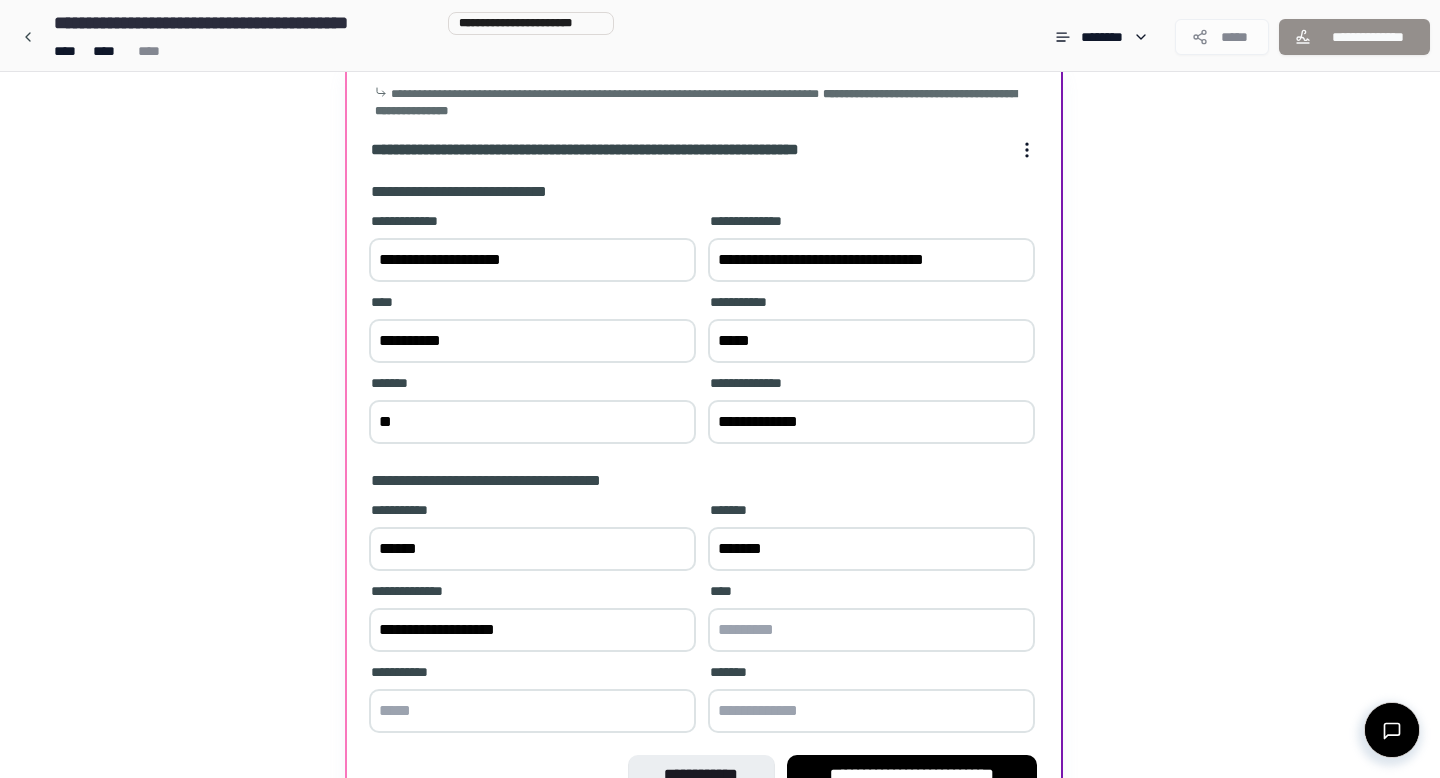 type on "**********" 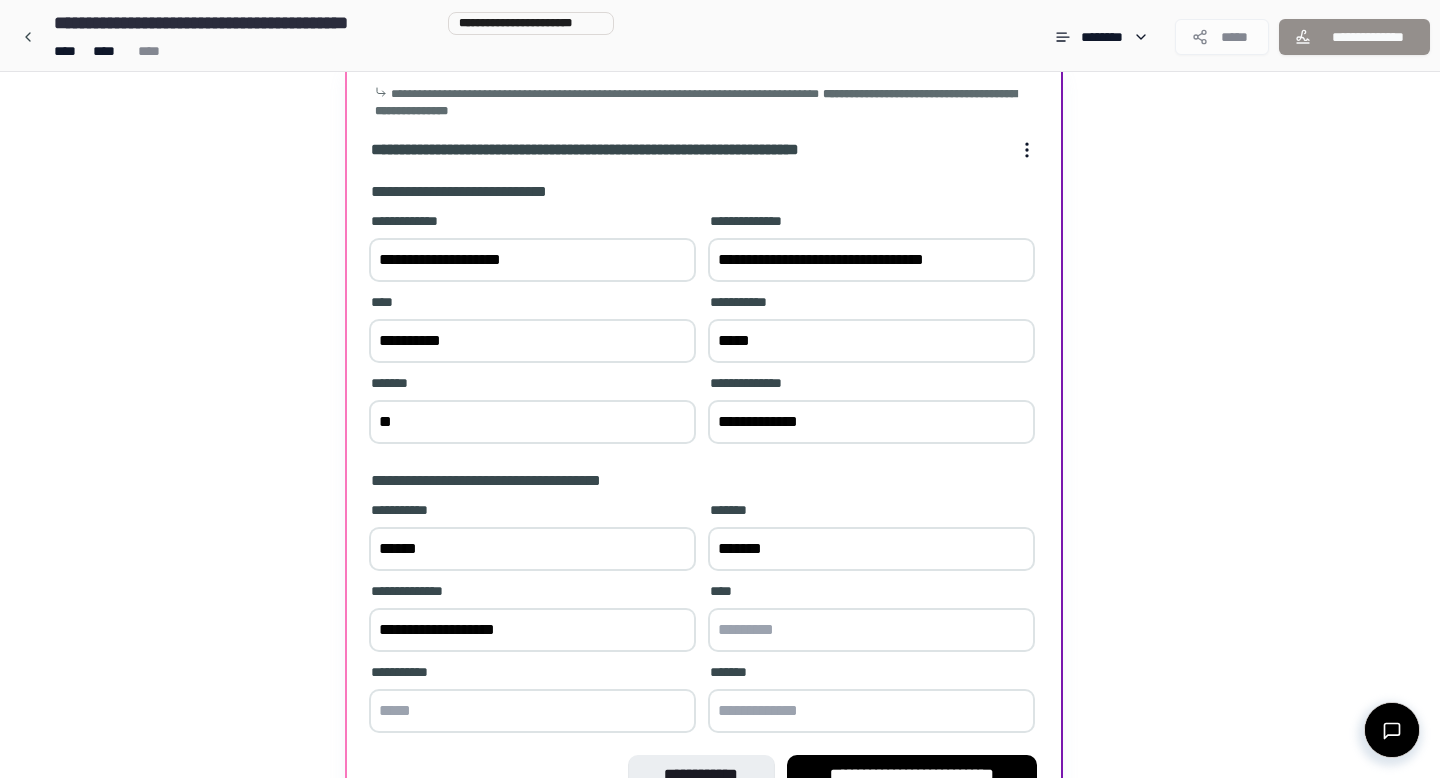 click at bounding box center [871, 630] 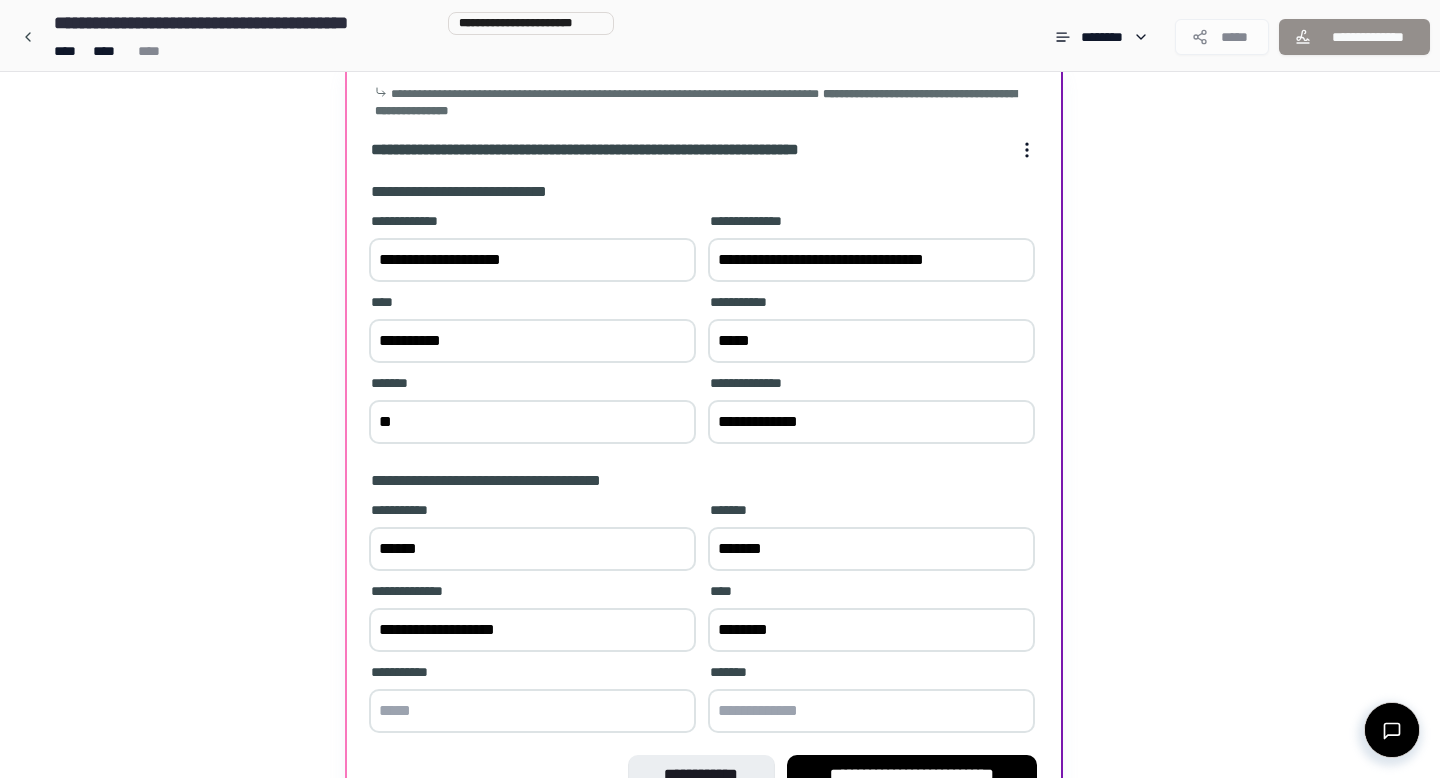 type on "********" 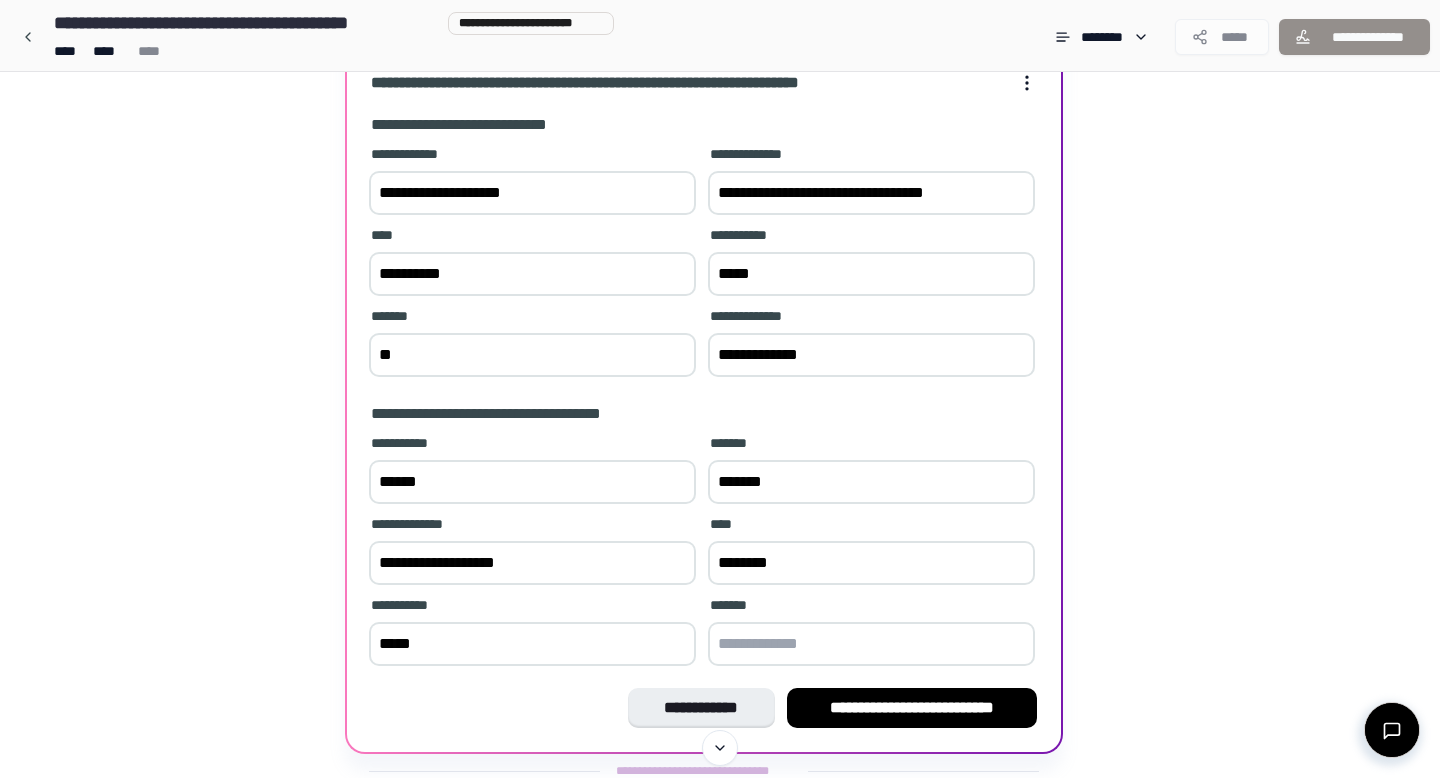scroll, scrollTop: 226, scrollLeft: 0, axis: vertical 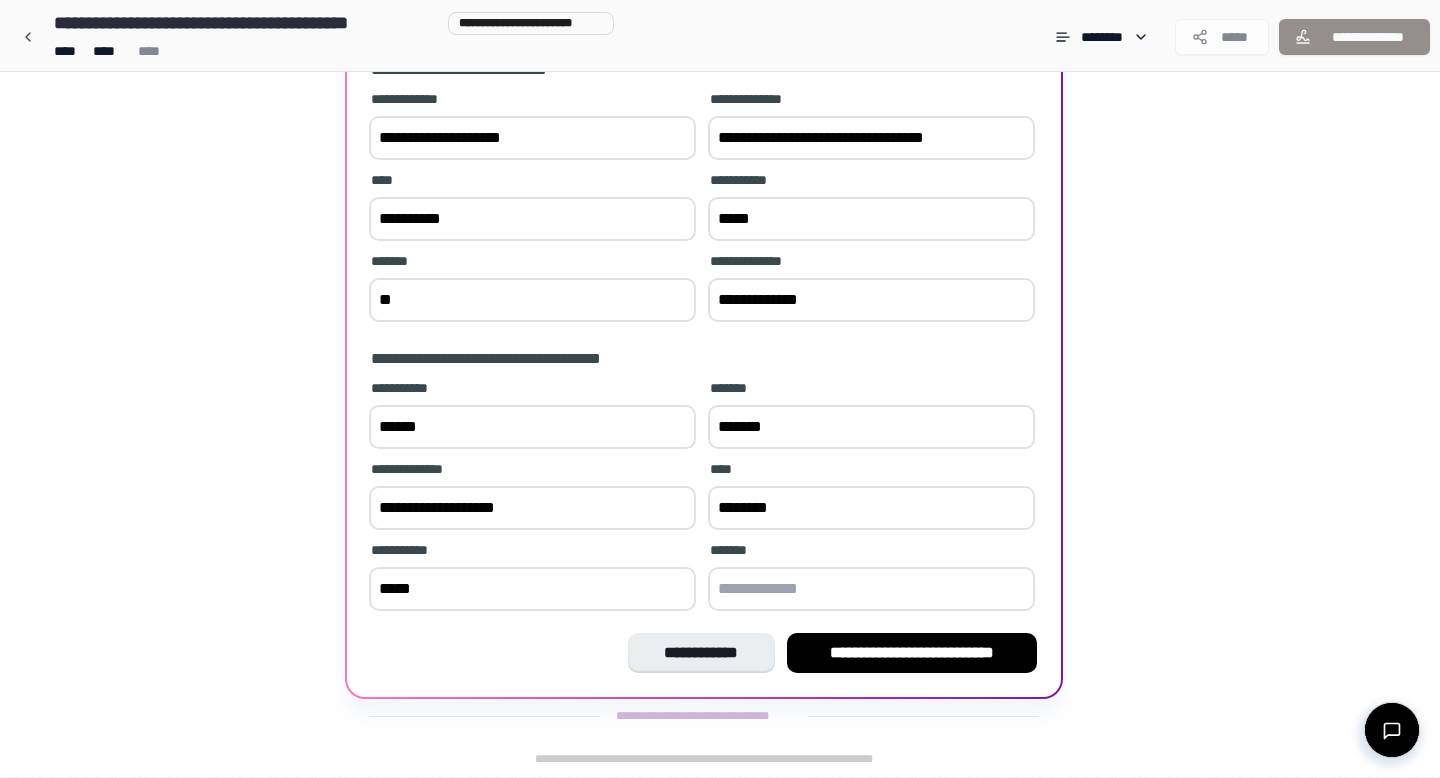 type on "*****" 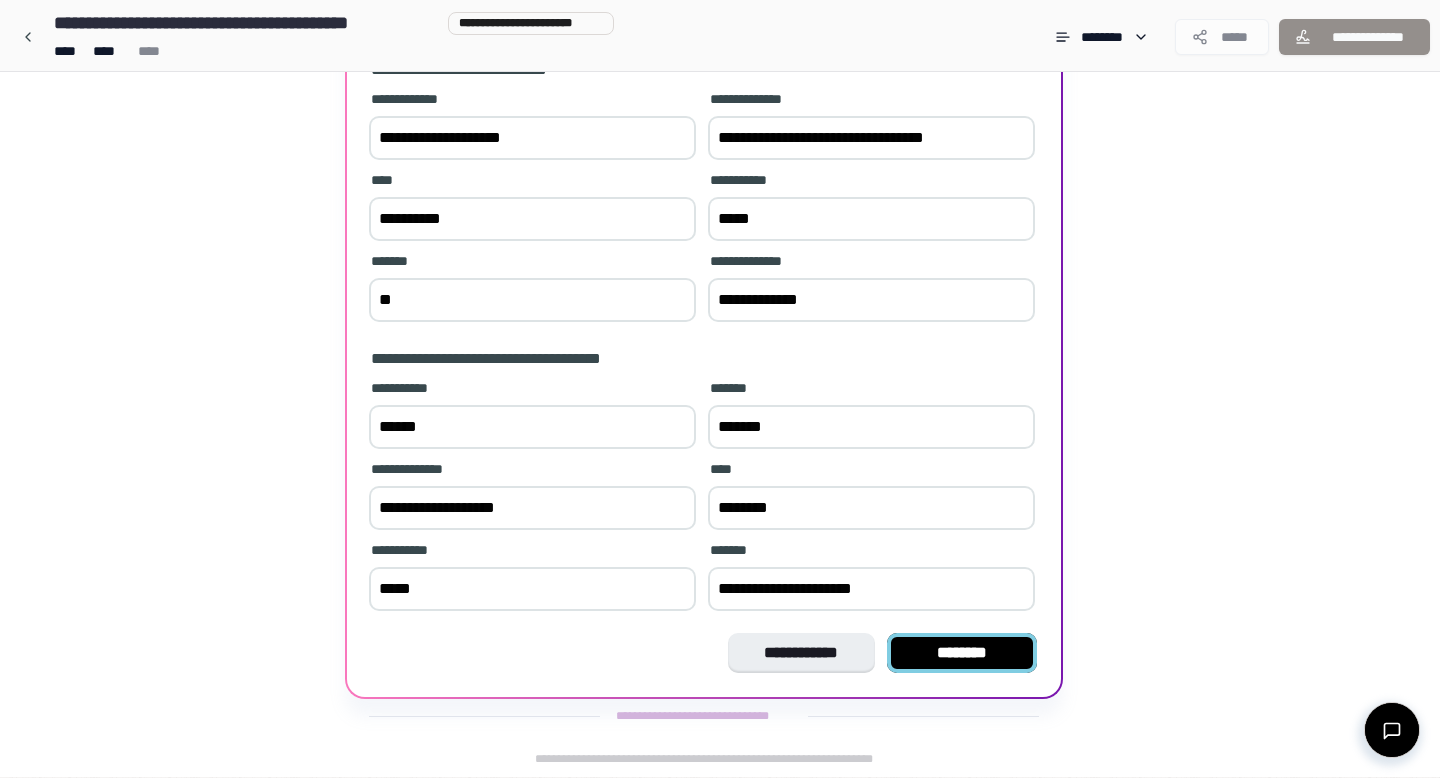type on "**********" 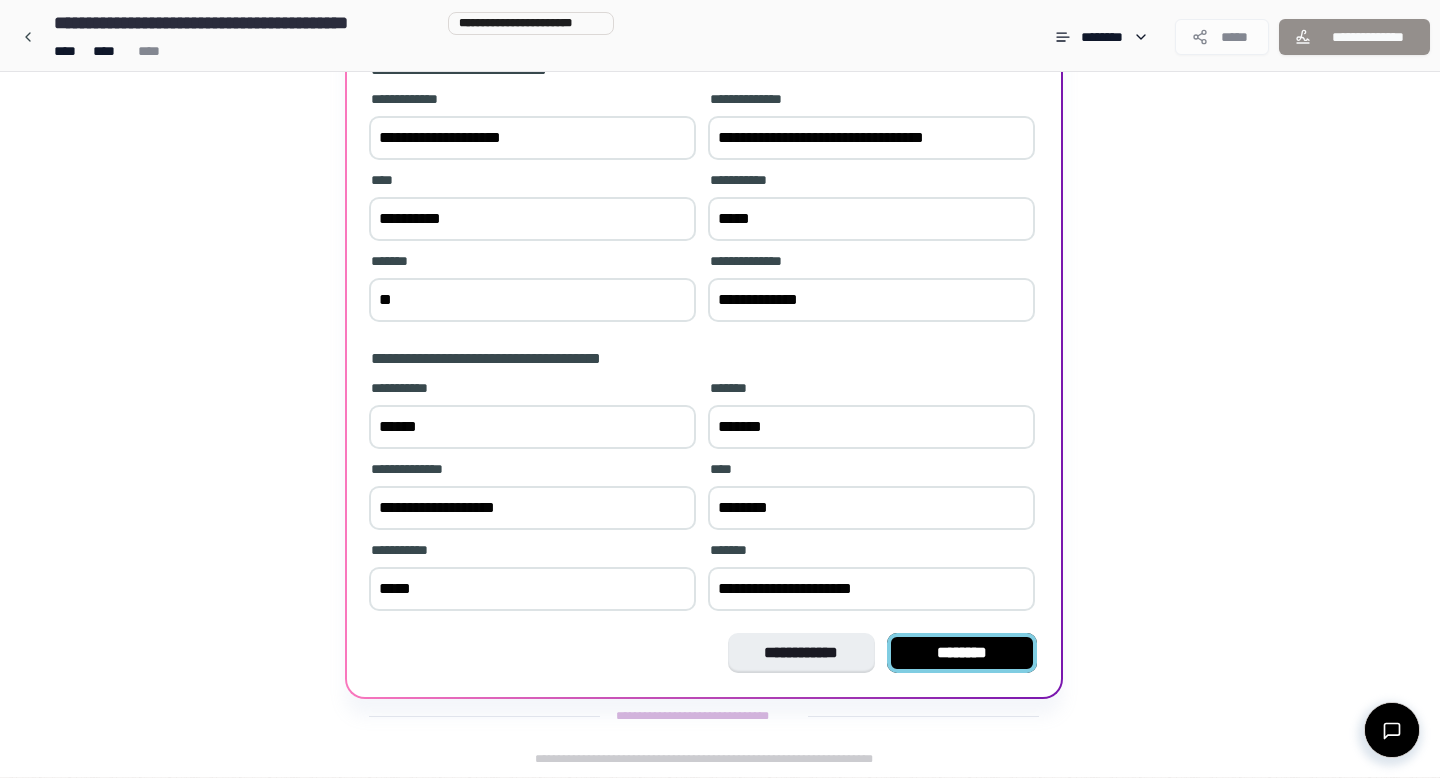 click on "********" at bounding box center (962, 653) 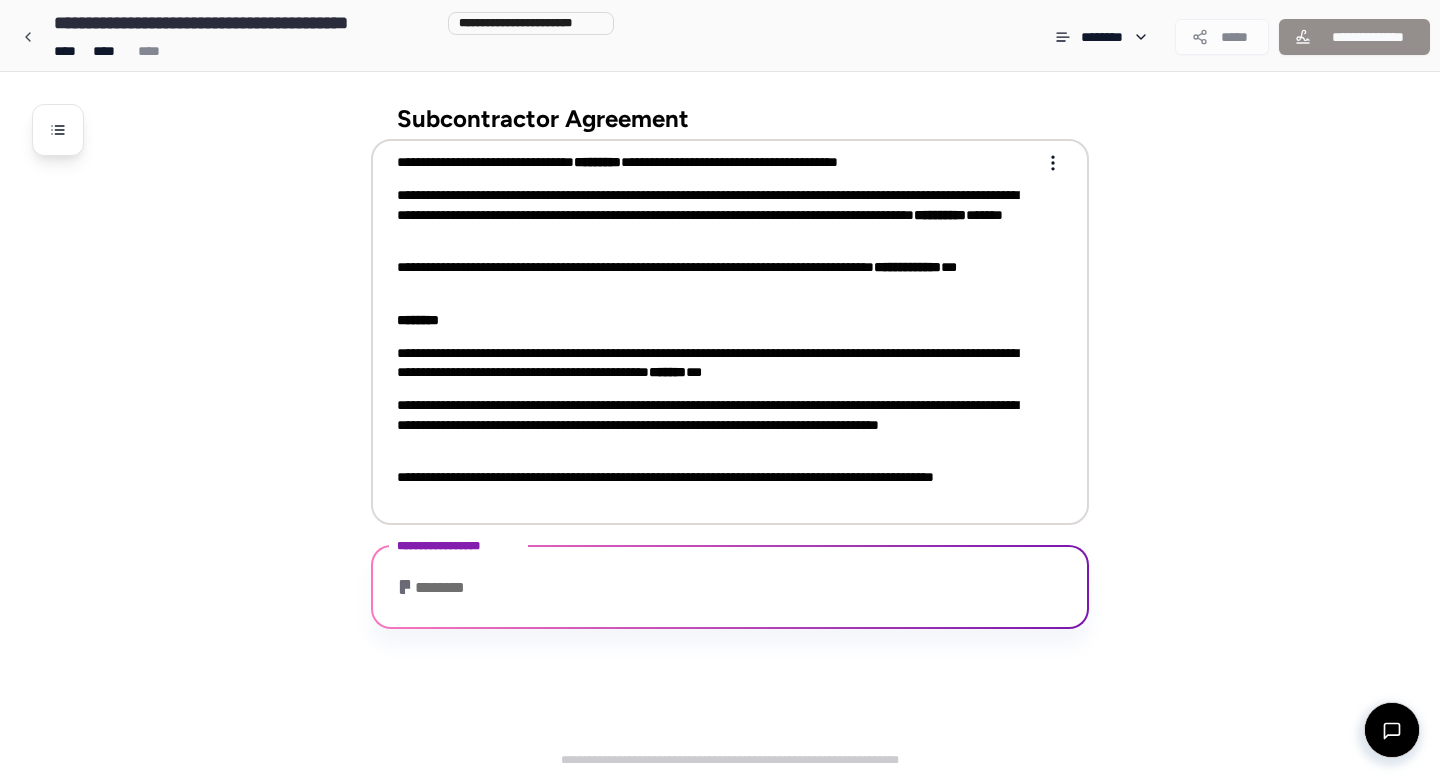 scroll, scrollTop: 298, scrollLeft: 0, axis: vertical 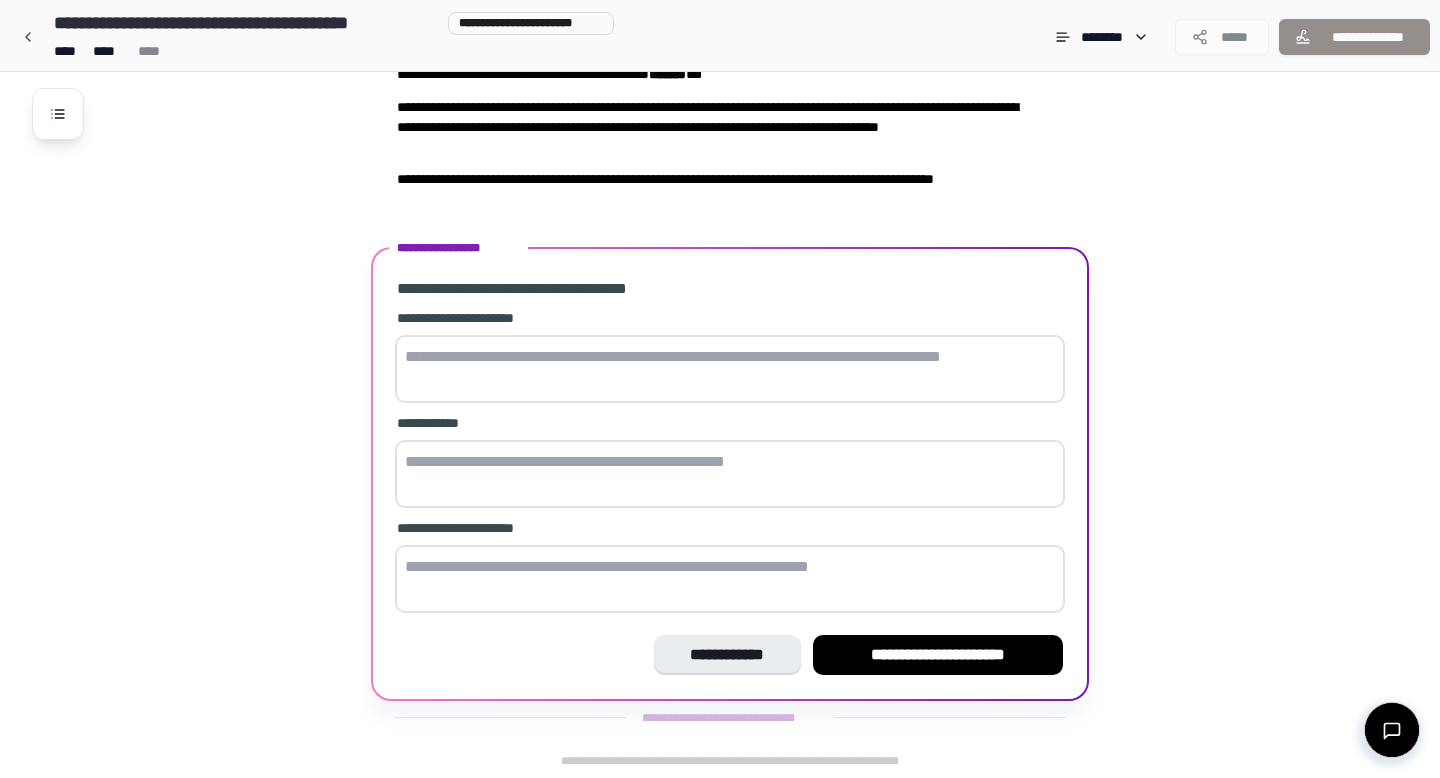 click at bounding box center [730, 369] 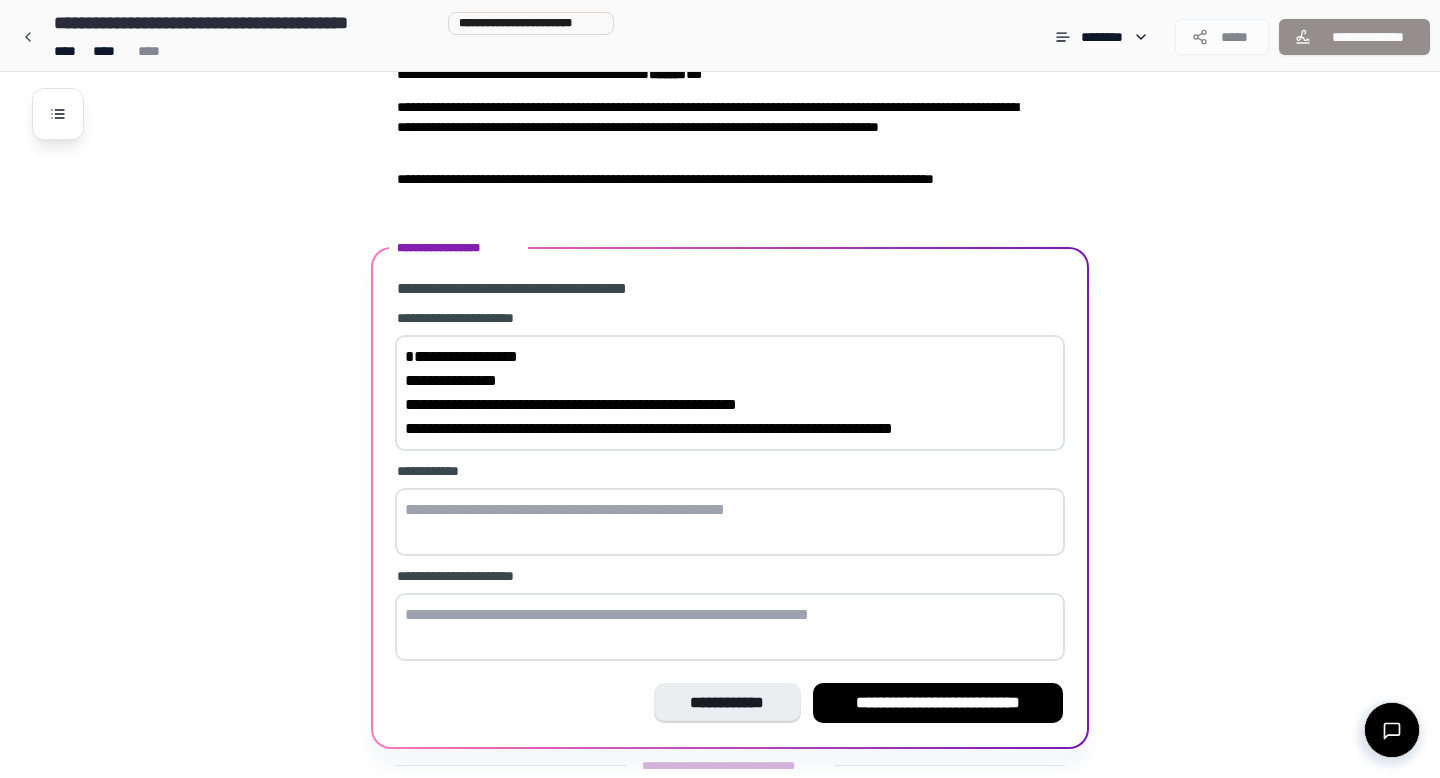 scroll, scrollTop: 346, scrollLeft: 0, axis: vertical 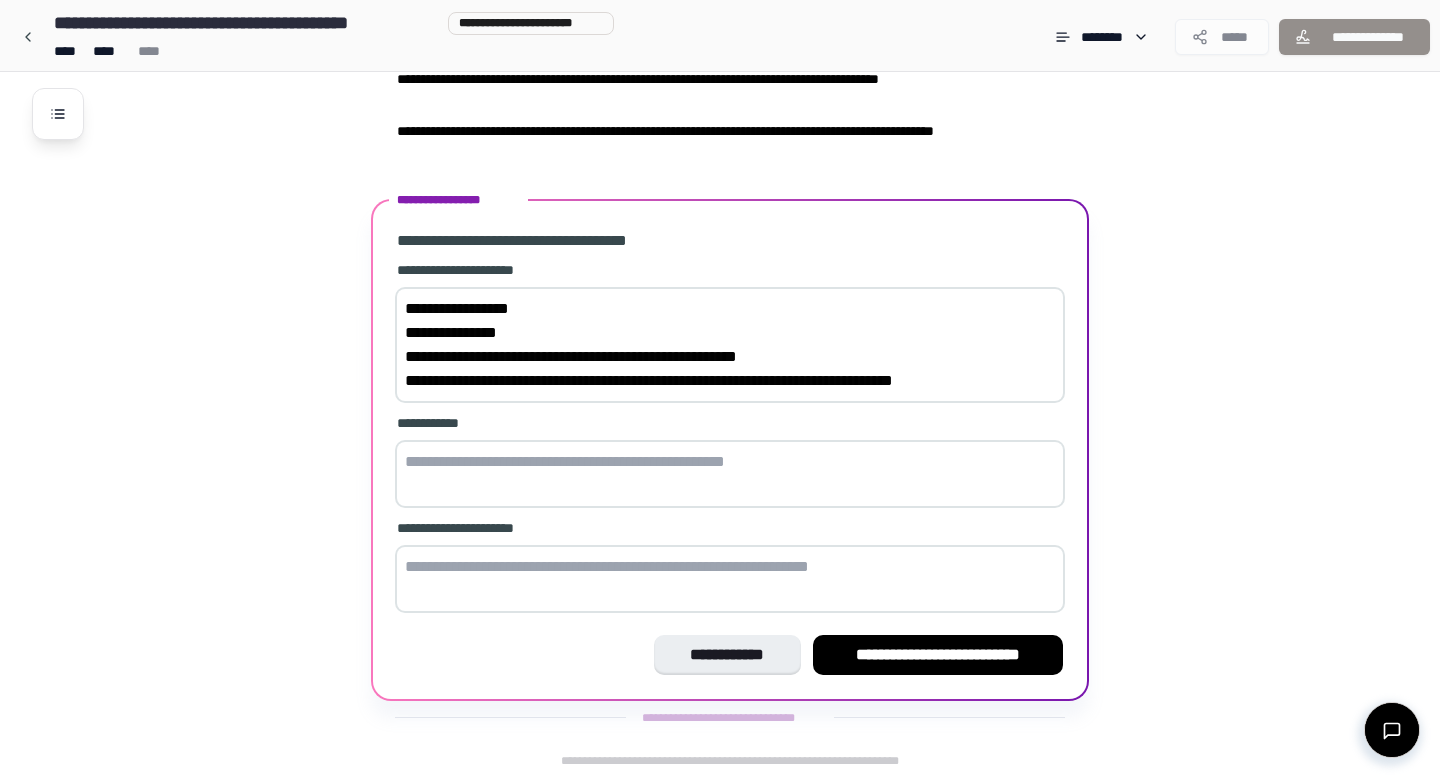 click at bounding box center [730, 474] 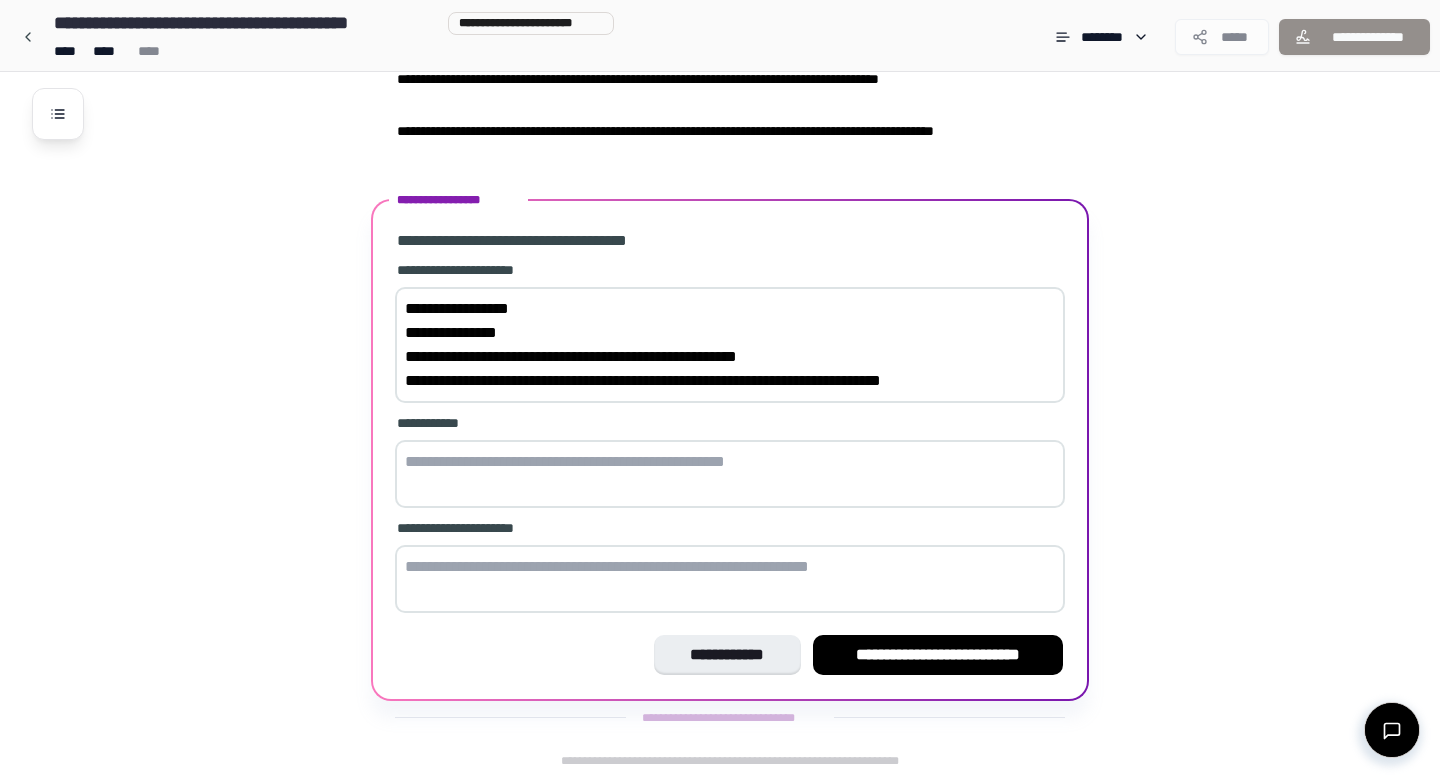click on "**********" at bounding box center [730, 345] 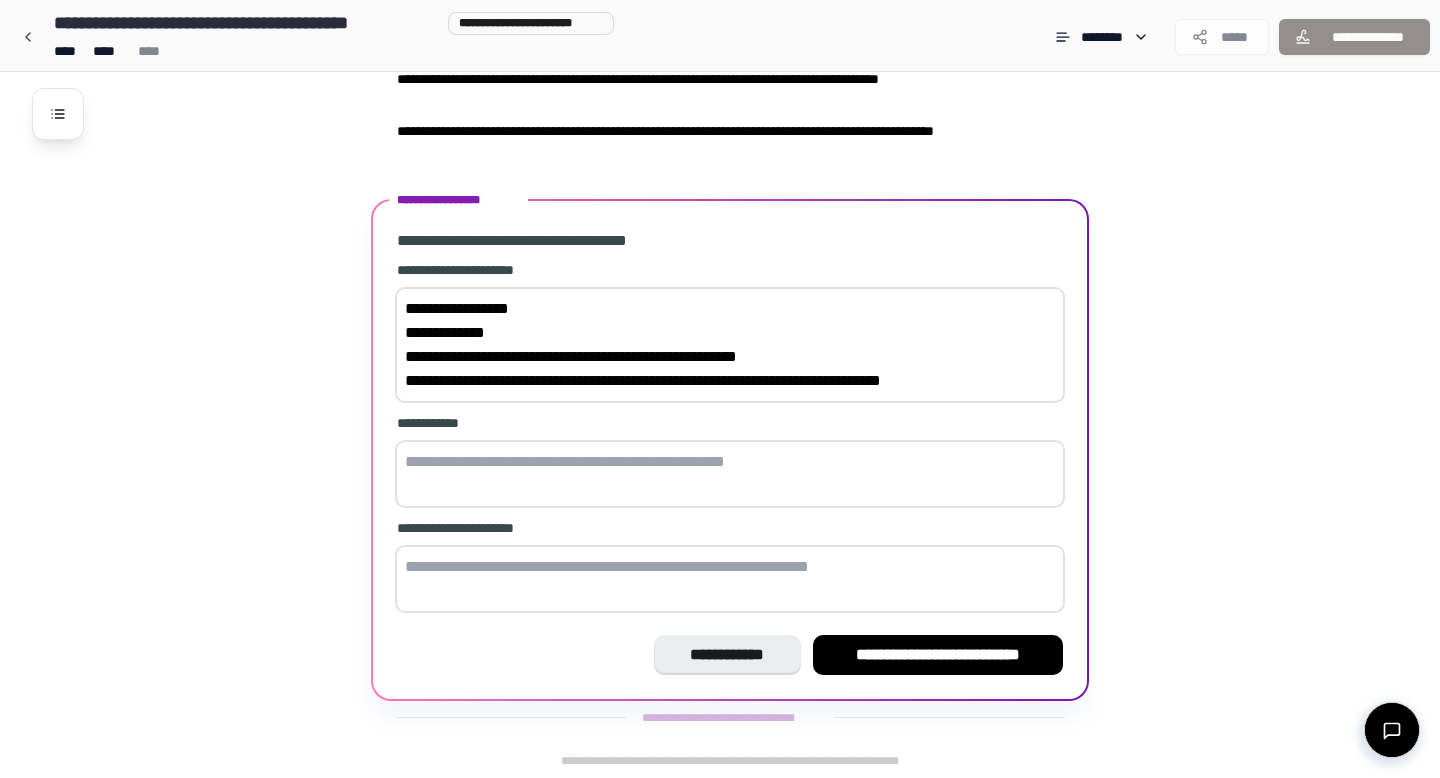 click on "**********" at bounding box center [730, 345] 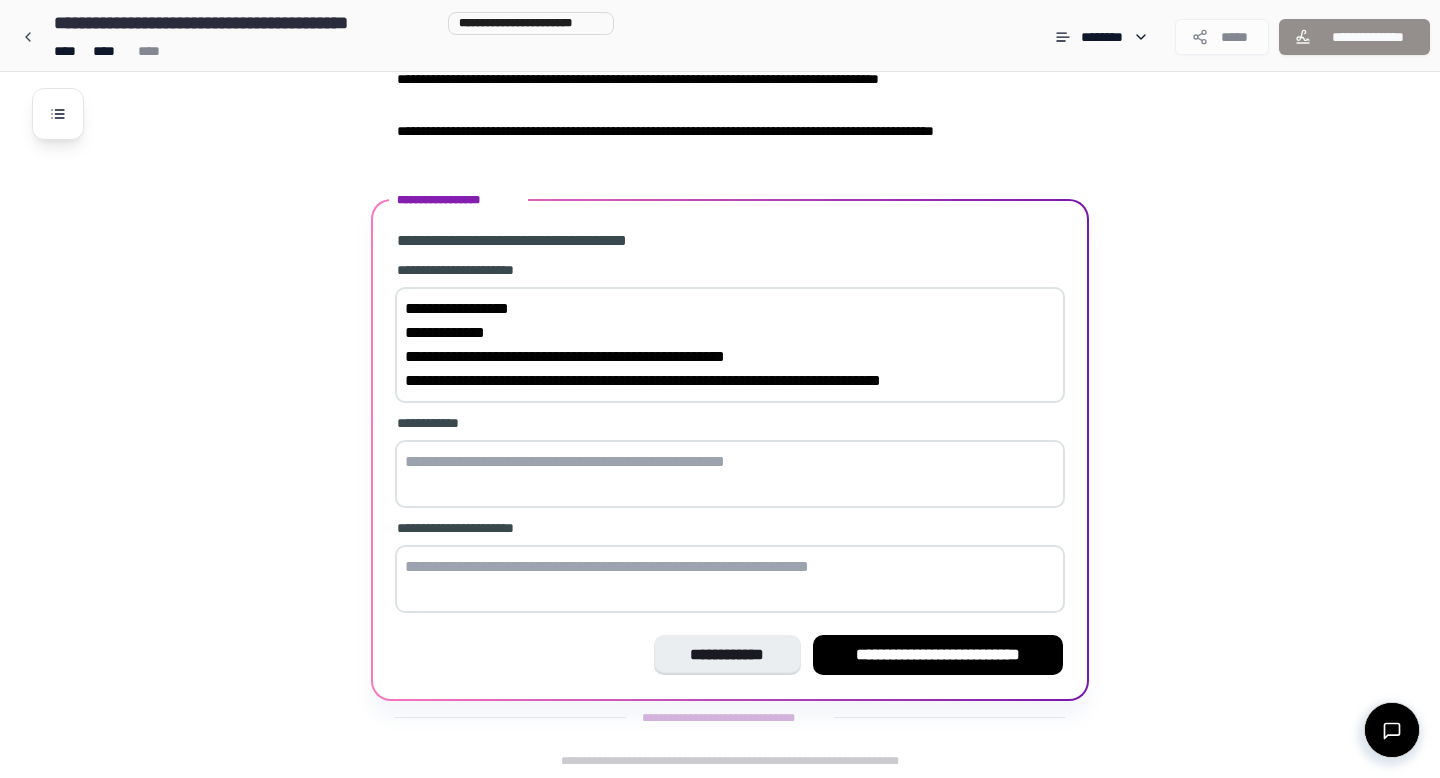 click on "**********" at bounding box center [730, 345] 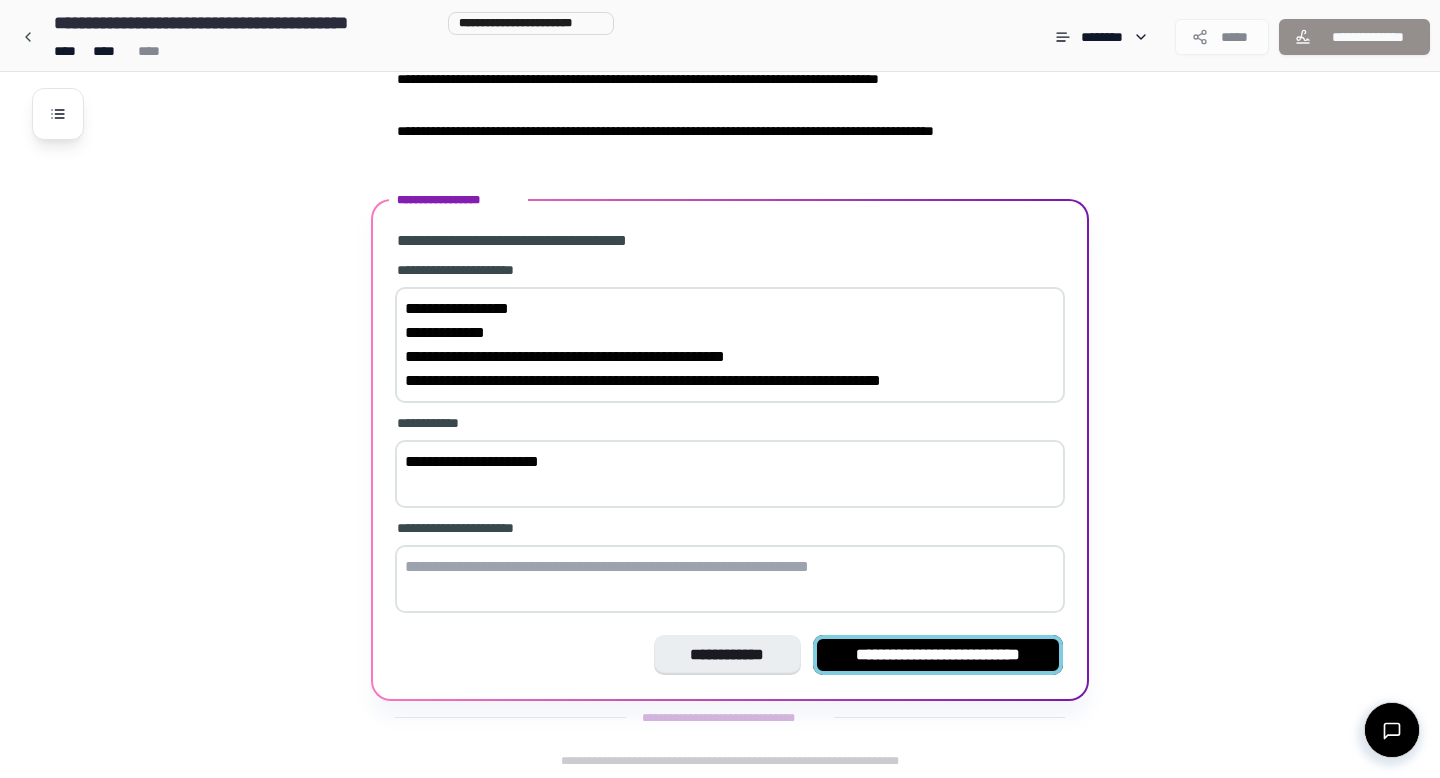 type on "**********" 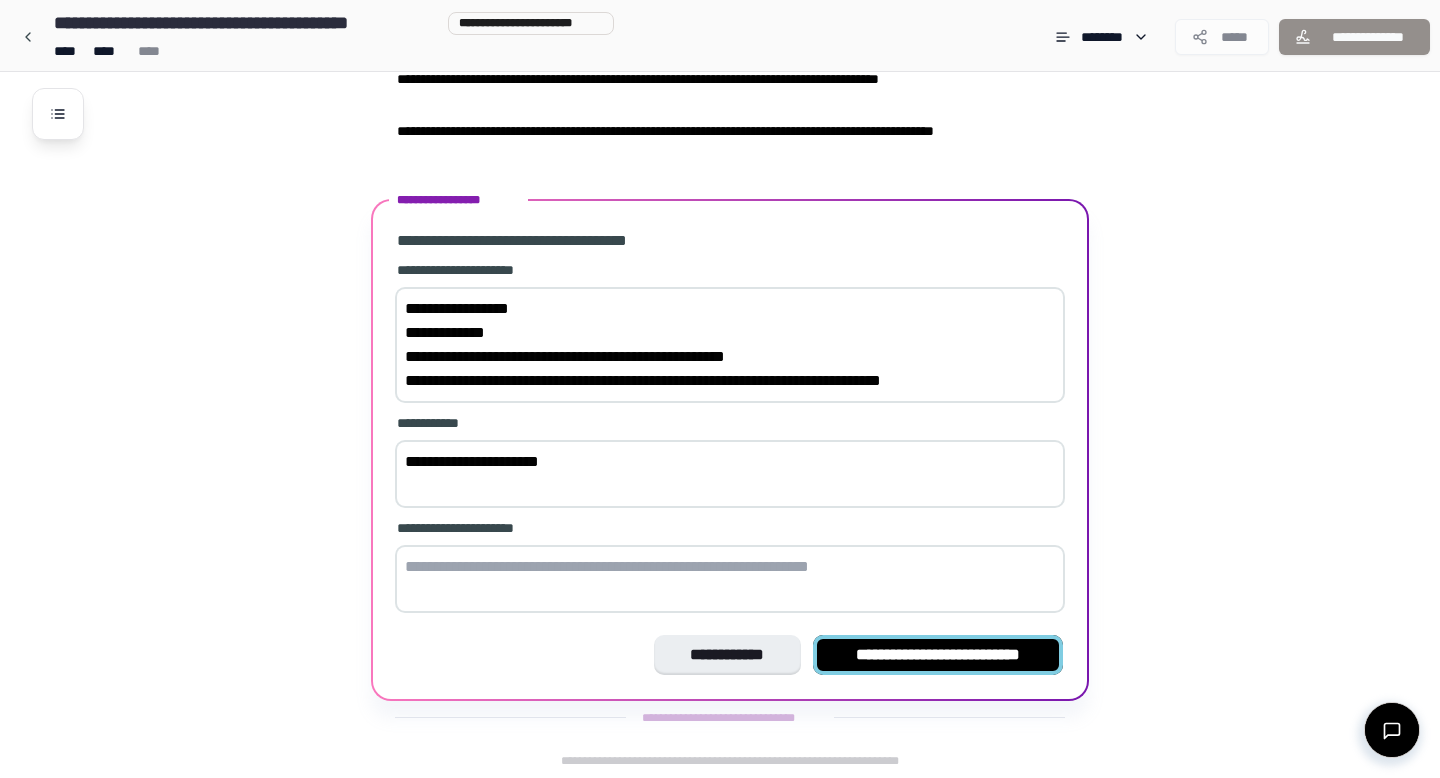 click on "**********" at bounding box center [938, 655] 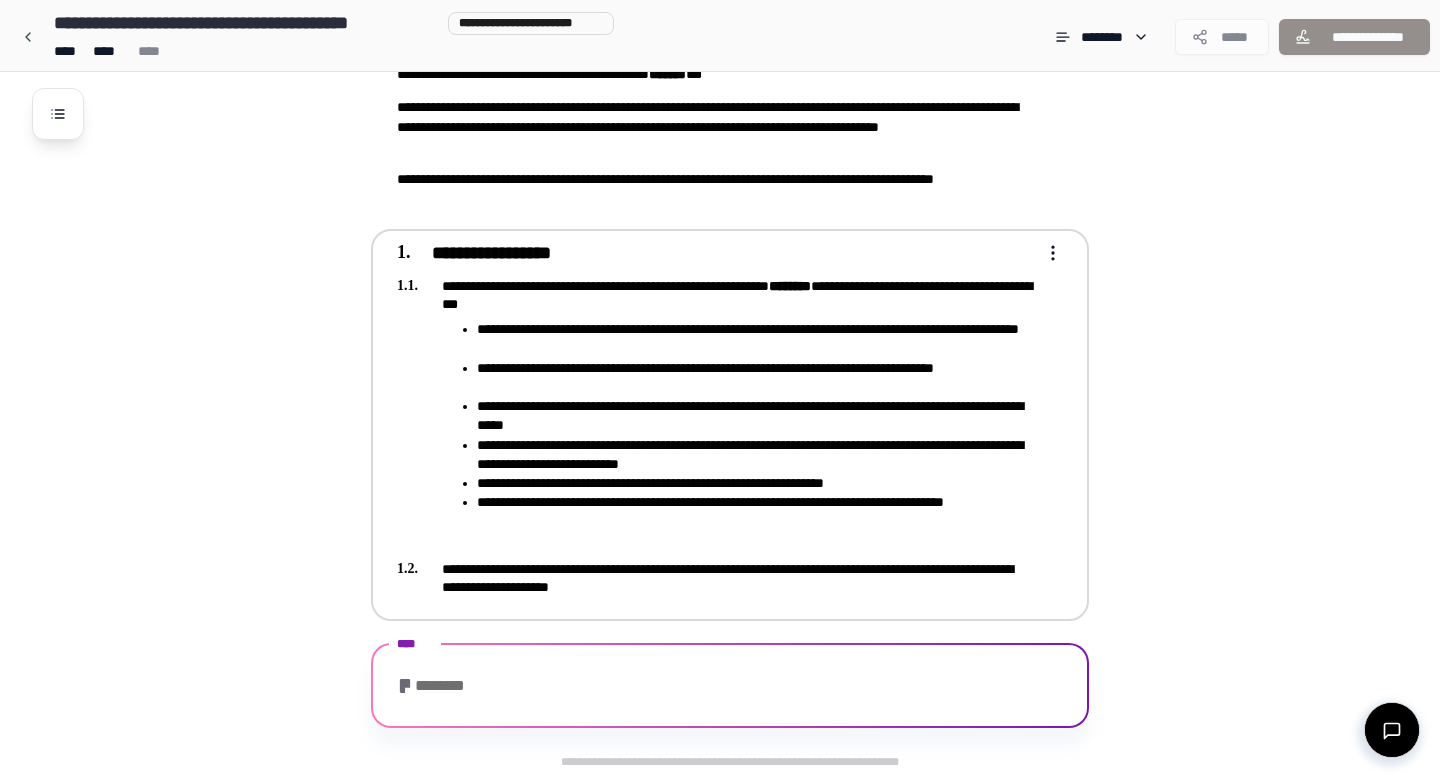 scroll, scrollTop: 434, scrollLeft: 0, axis: vertical 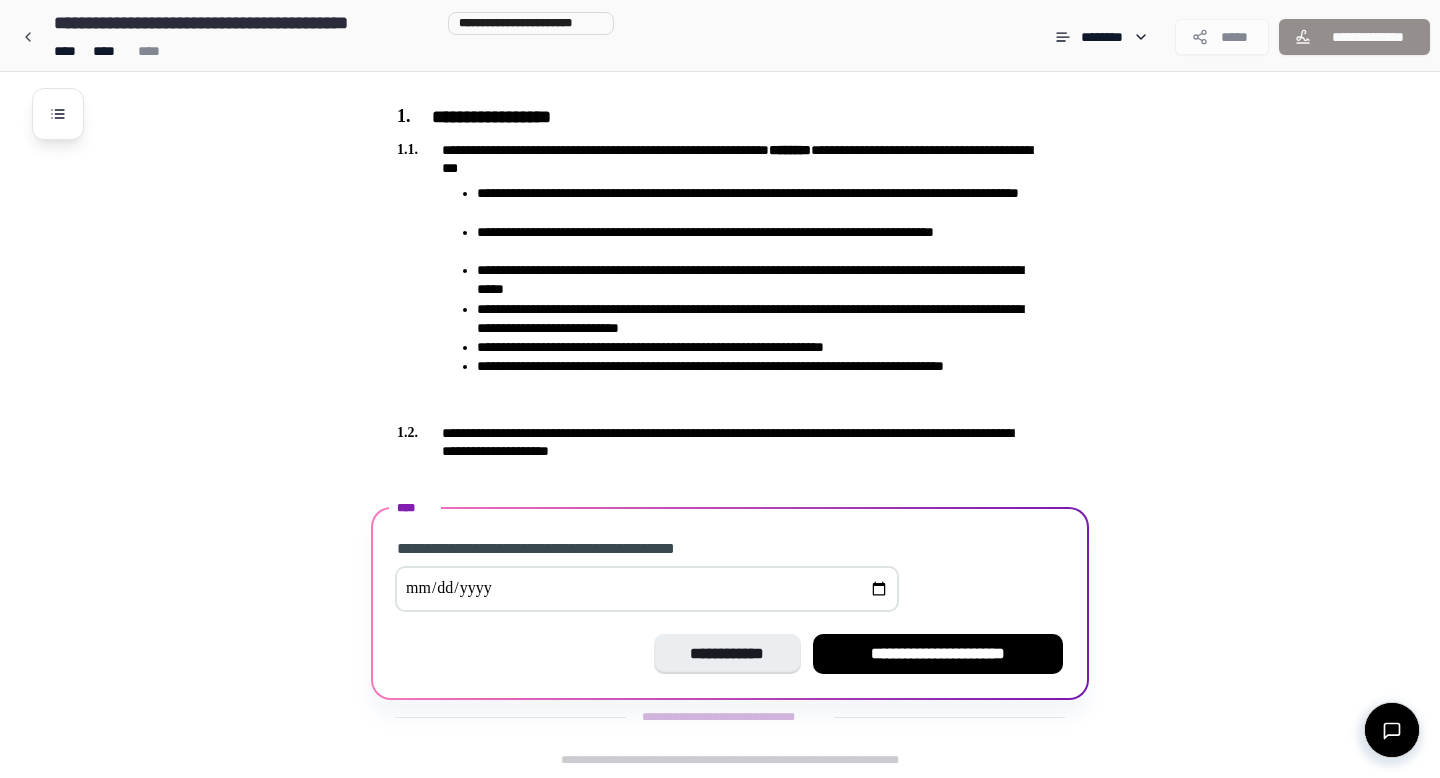 click at bounding box center [647, 589] 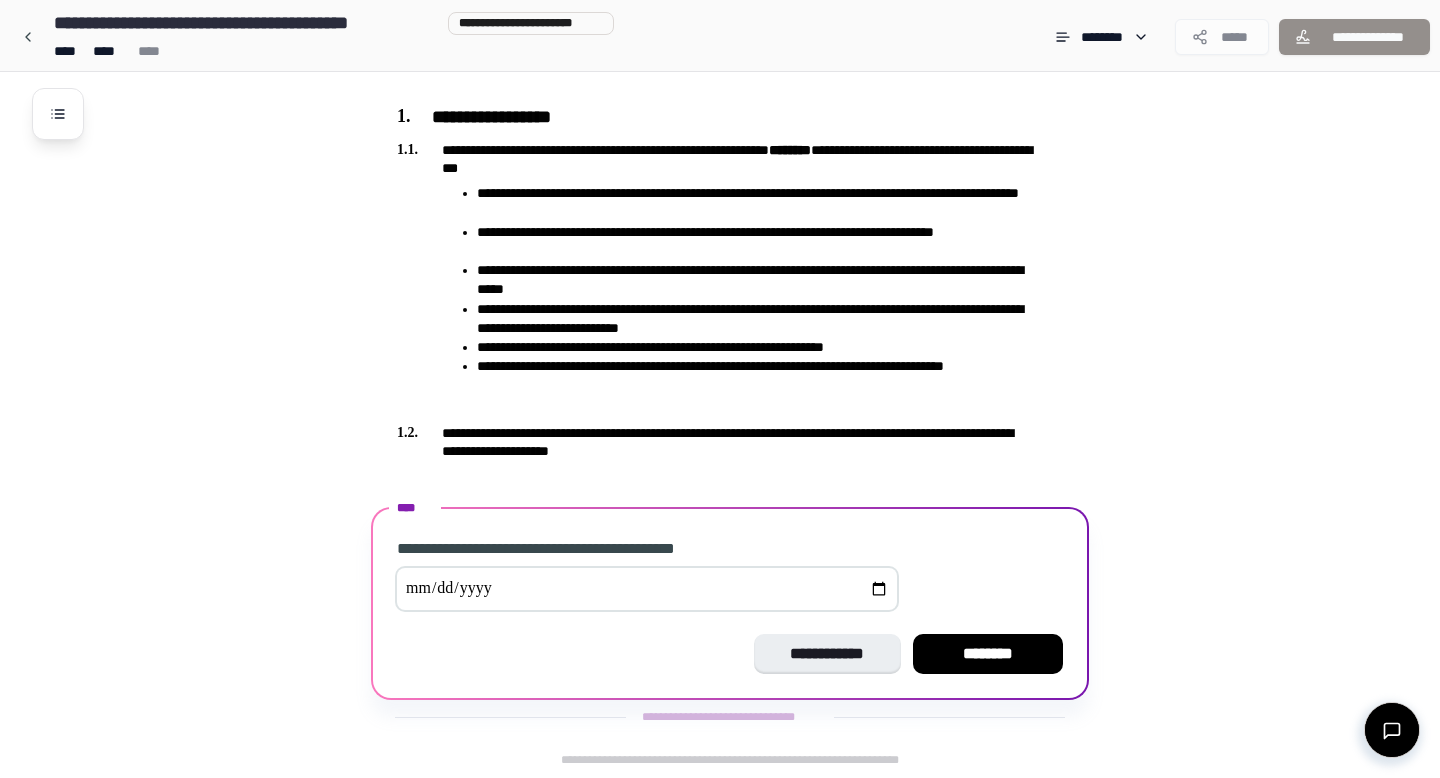 type on "**********" 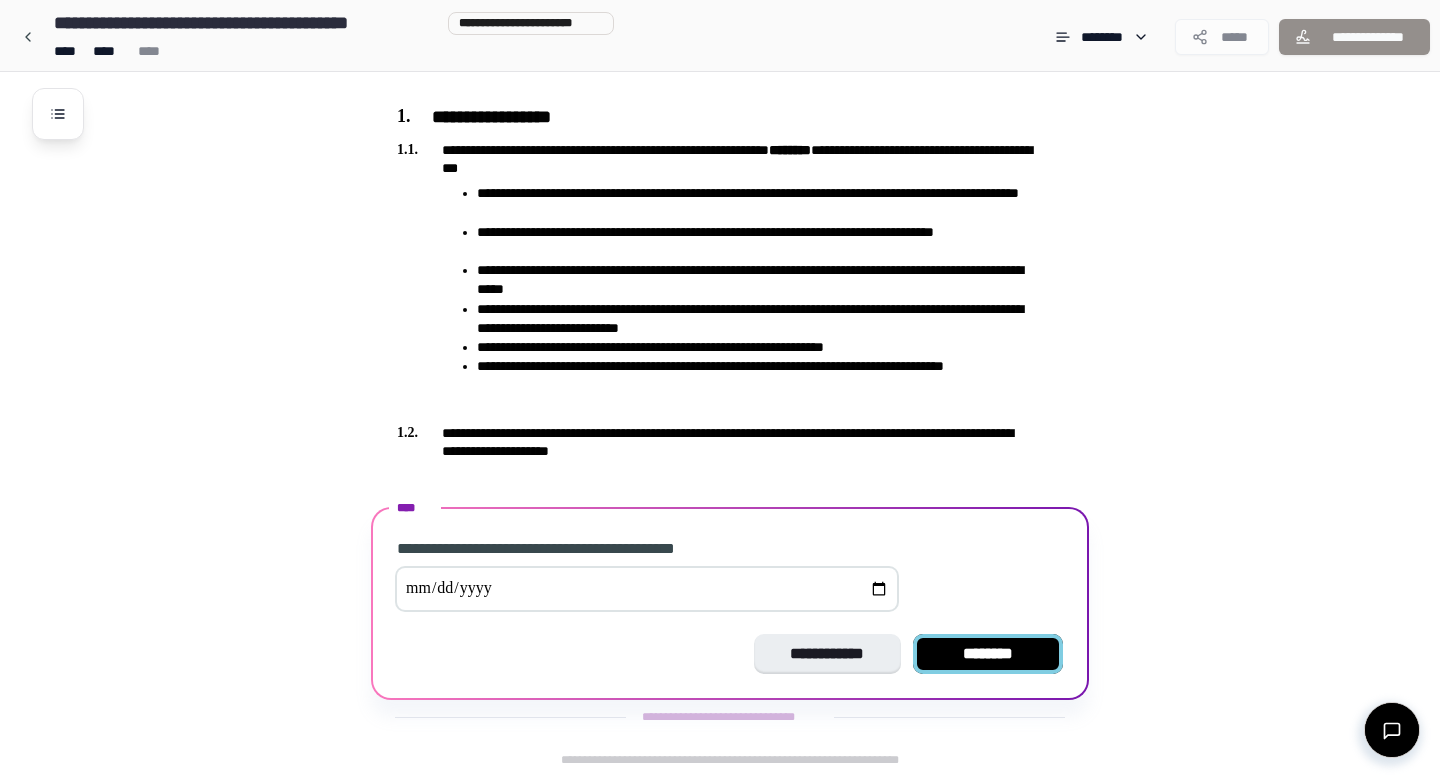 click on "********" at bounding box center (988, 654) 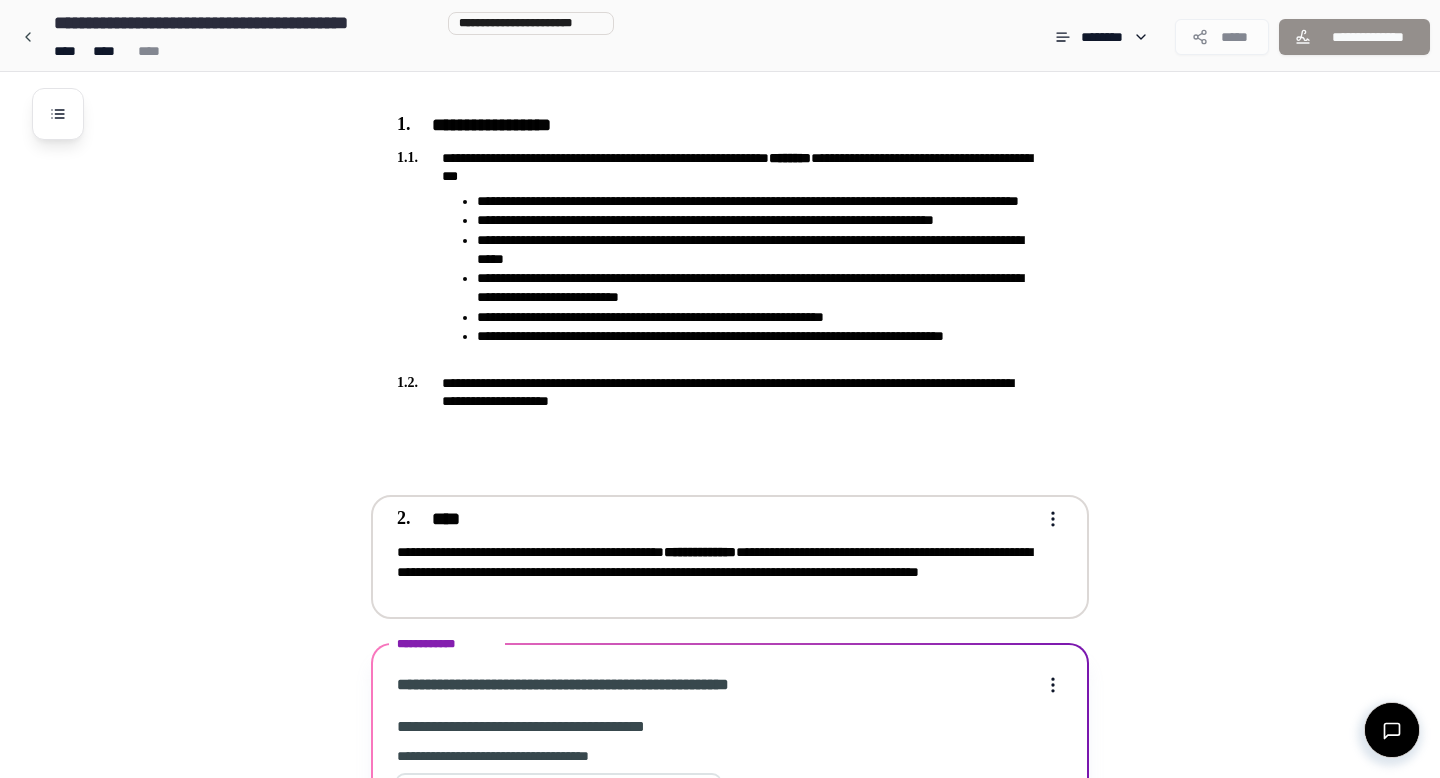 scroll, scrollTop: 802, scrollLeft: 0, axis: vertical 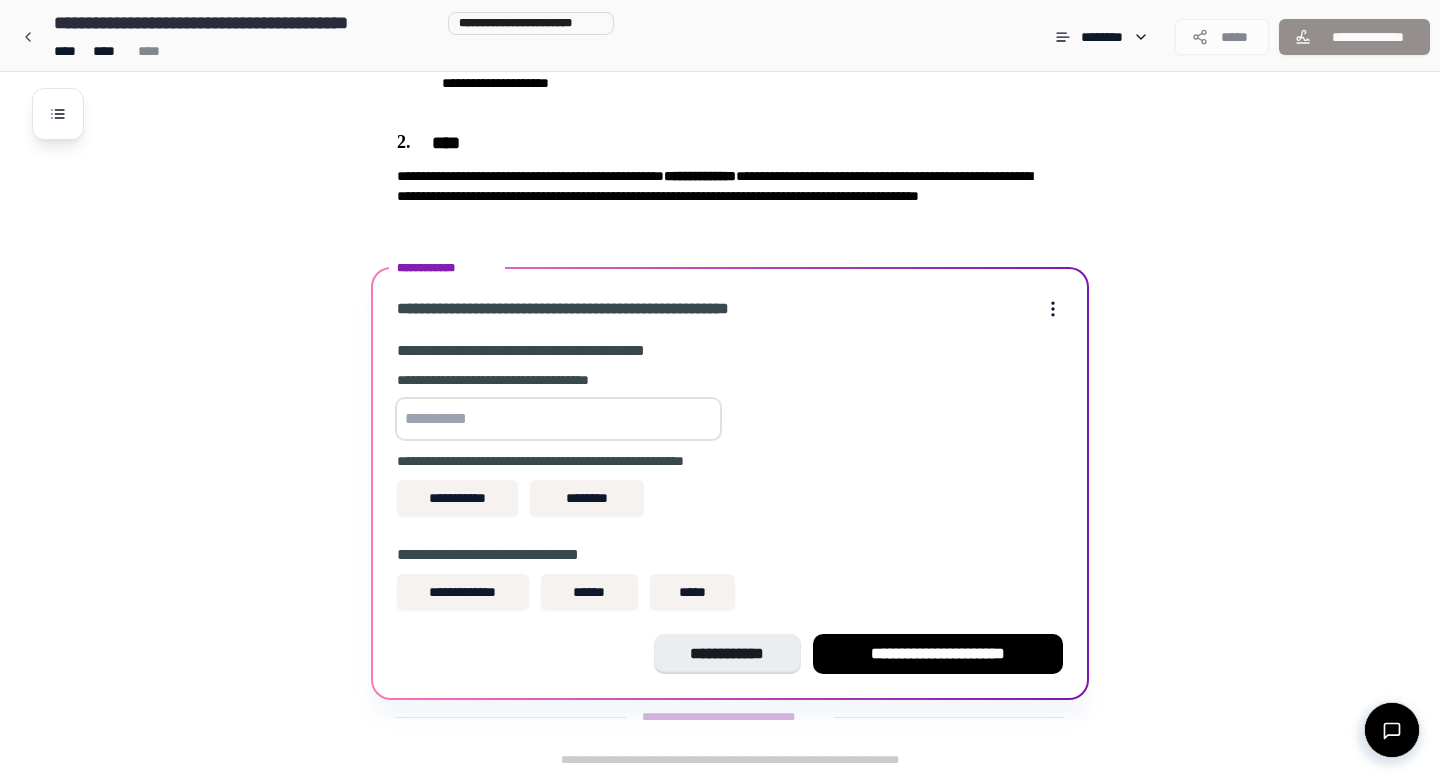 click at bounding box center (558, 419) 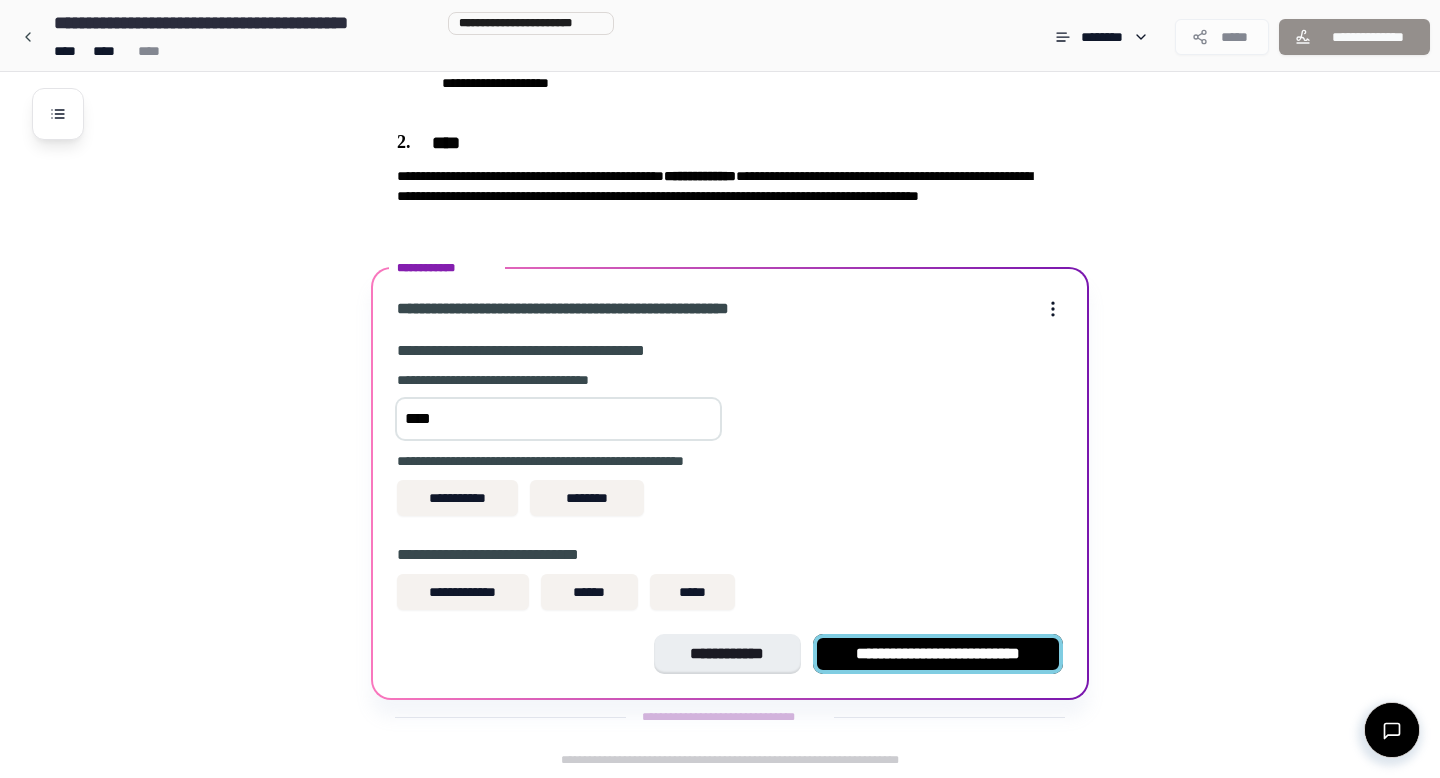 type on "****" 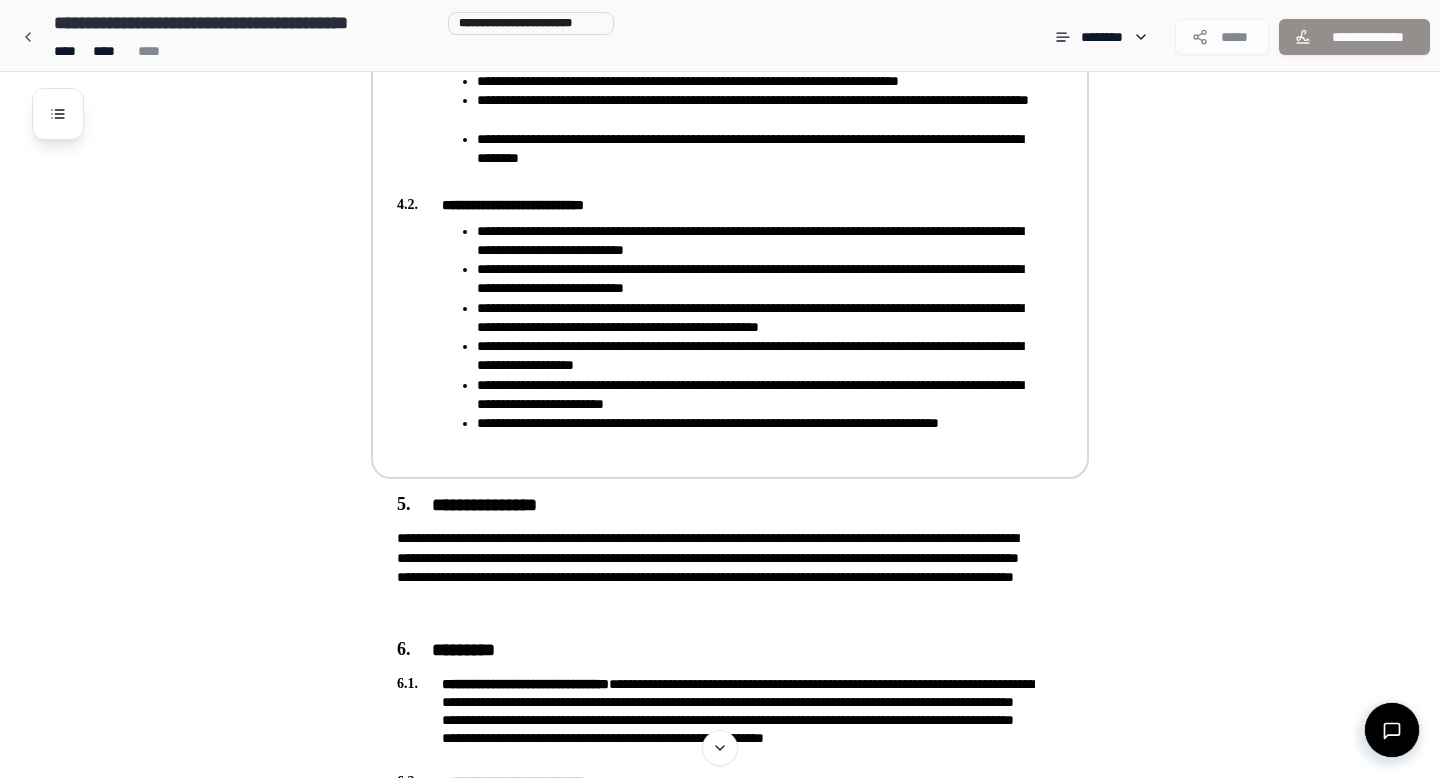 scroll, scrollTop: 1779, scrollLeft: 0, axis: vertical 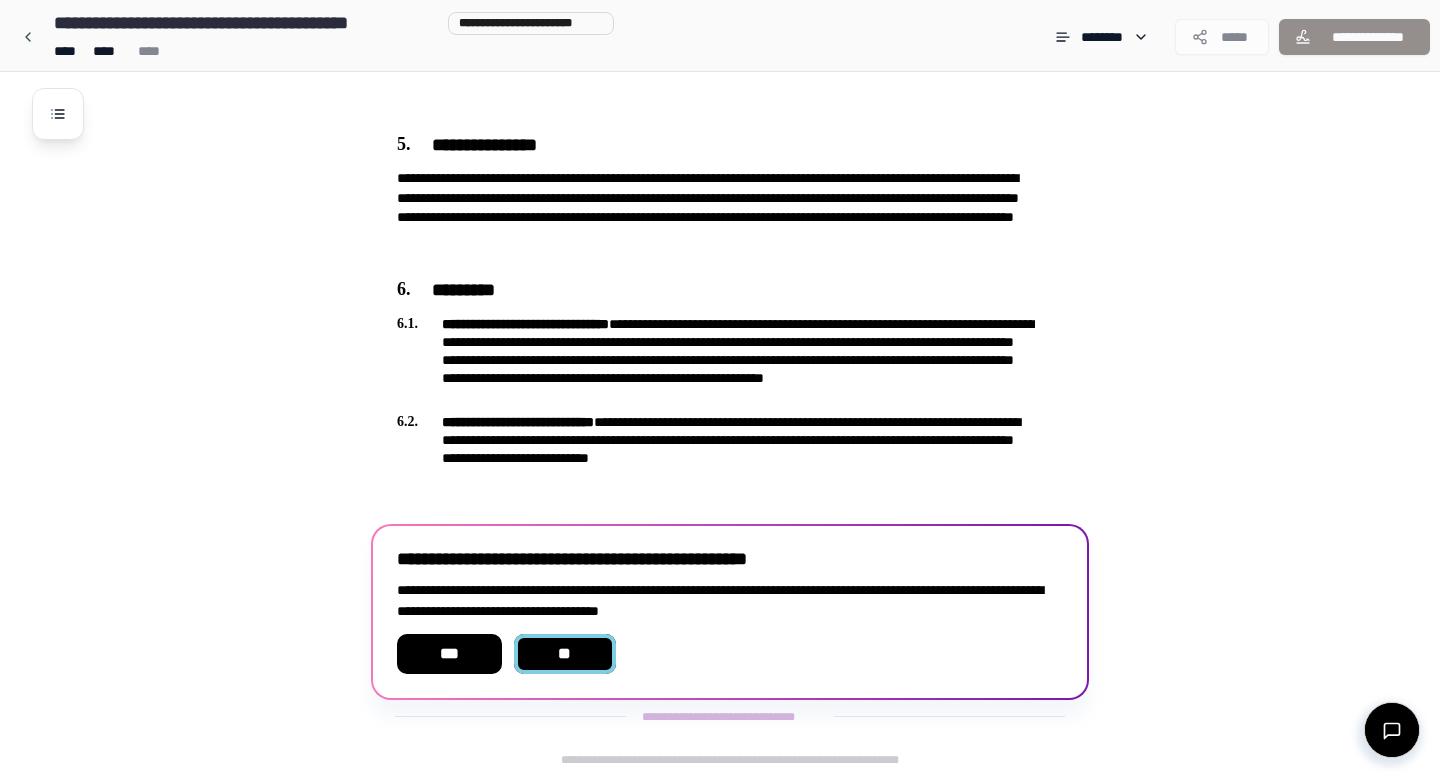 click on "**" at bounding box center [565, 654] 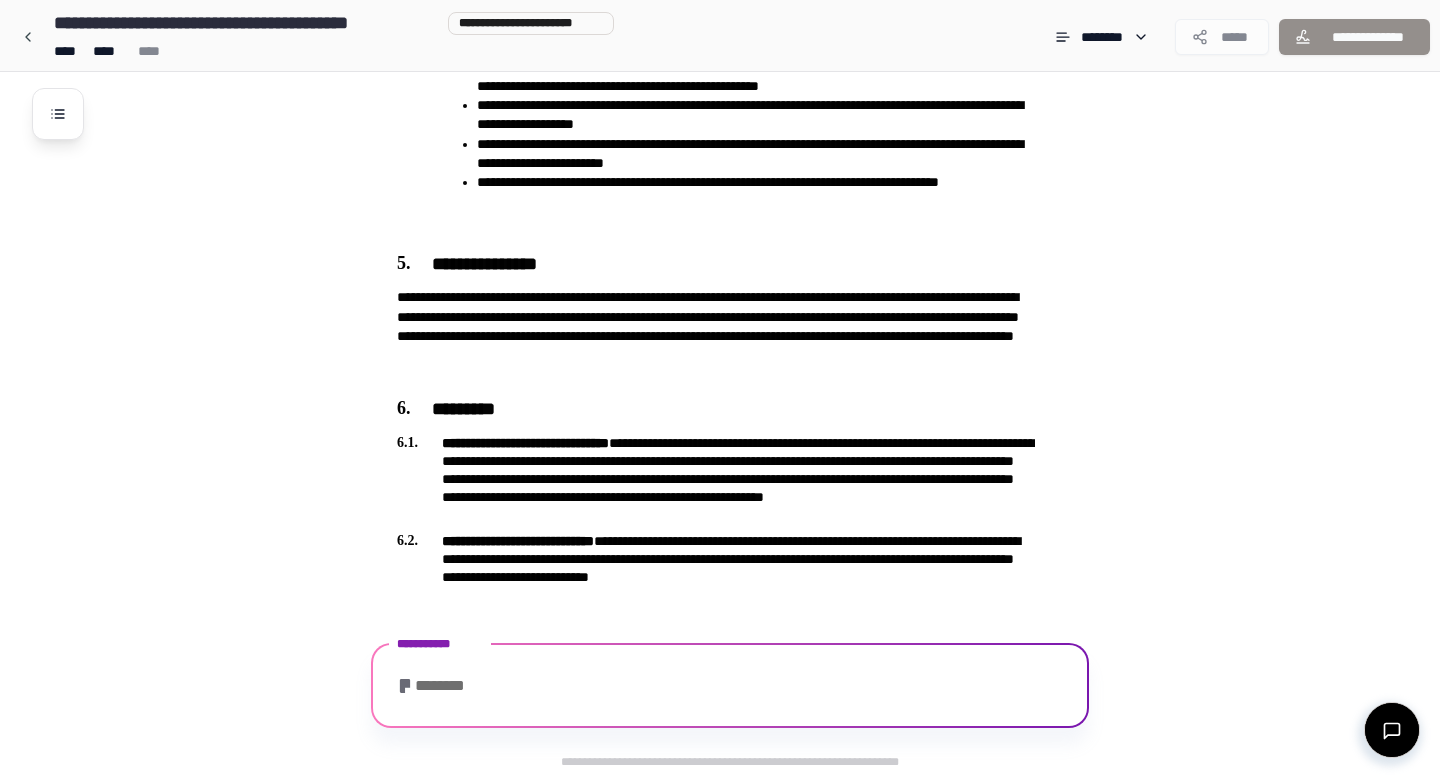 scroll, scrollTop: 1840, scrollLeft: 0, axis: vertical 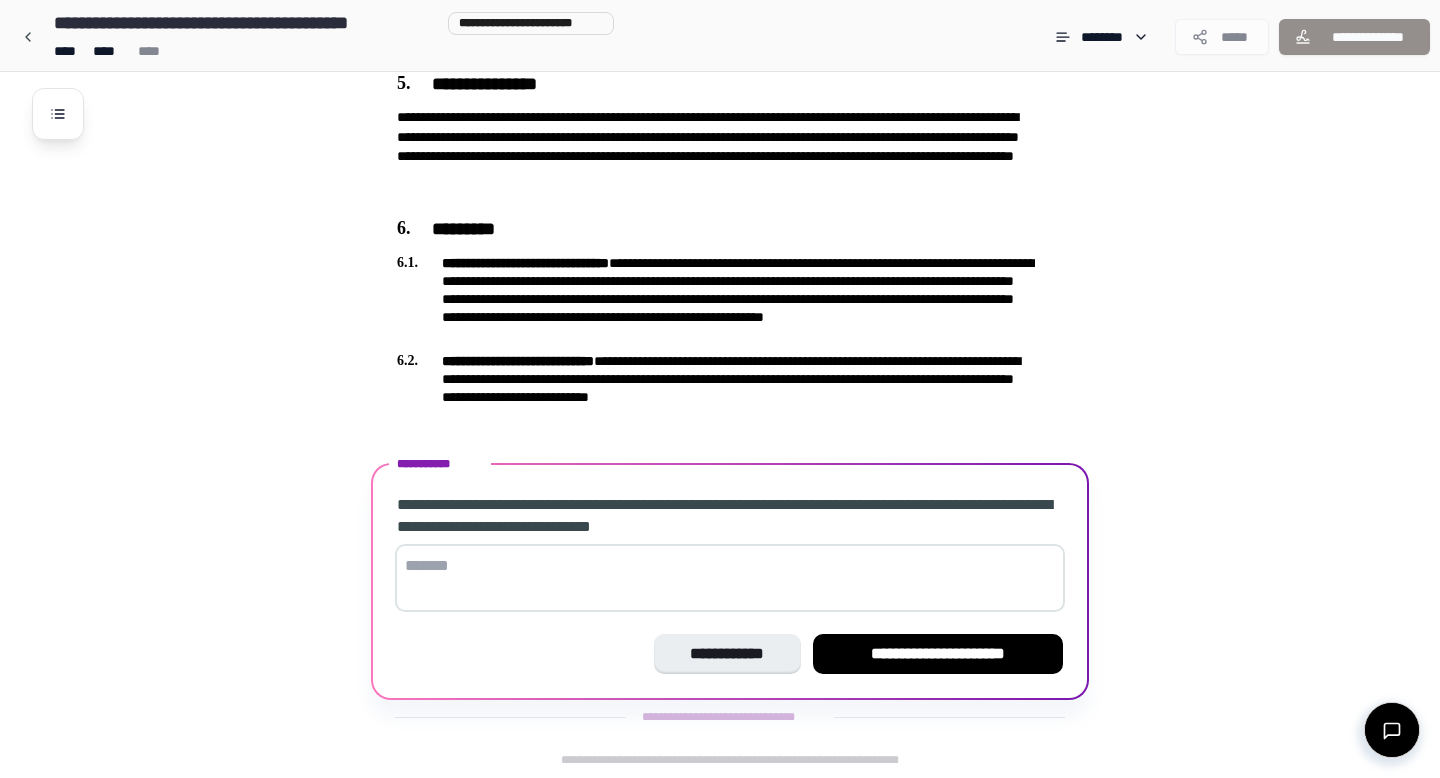 click at bounding box center (730, 578) 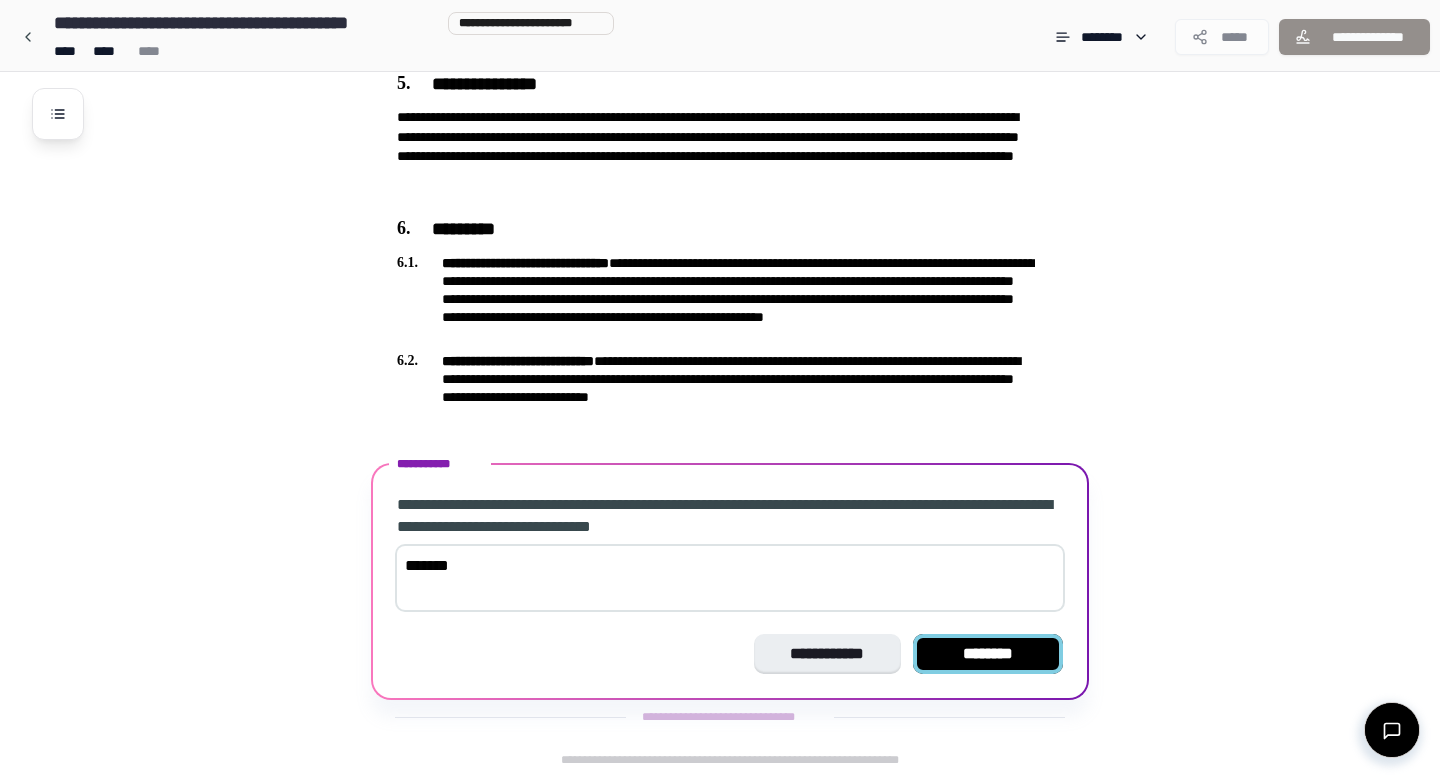 type on "*******" 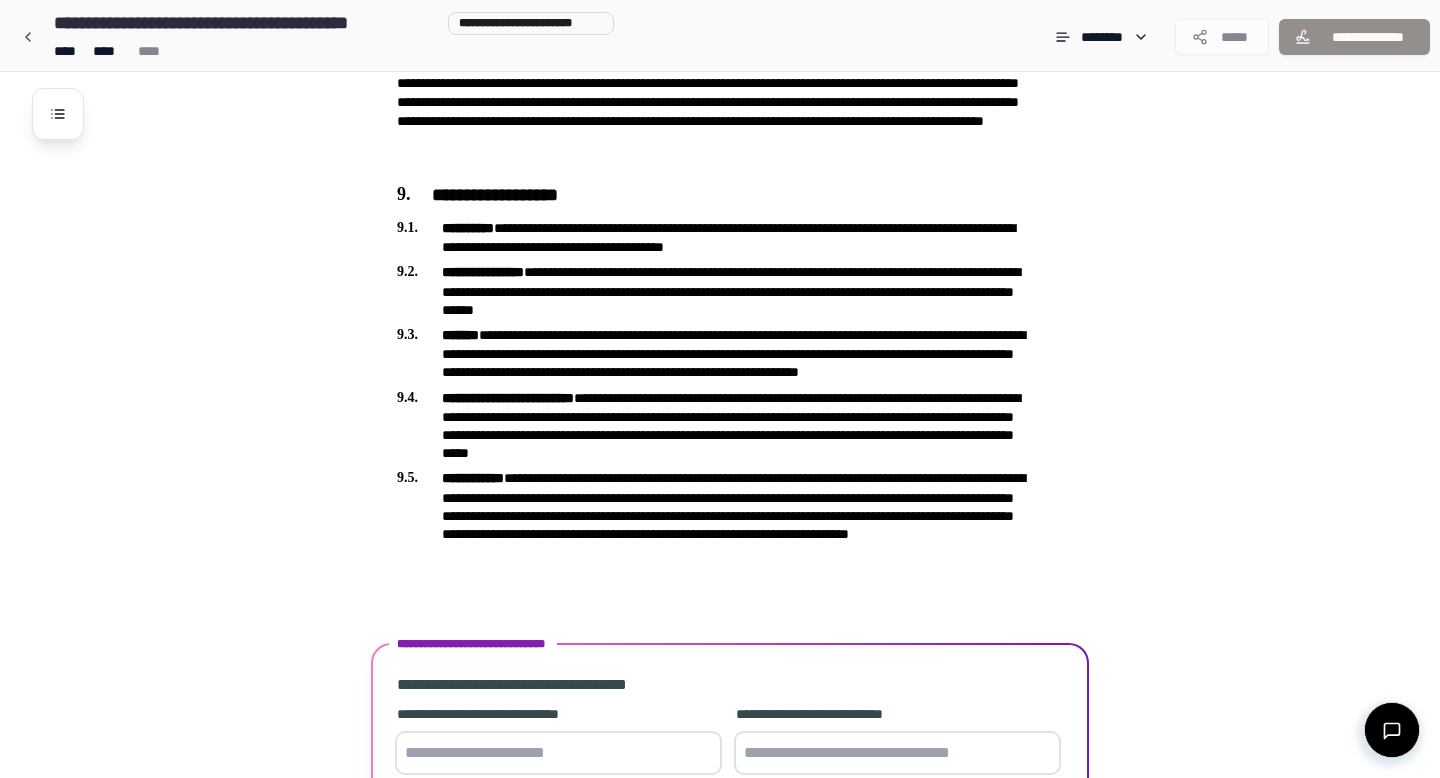 scroll, scrollTop: 2714, scrollLeft: 0, axis: vertical 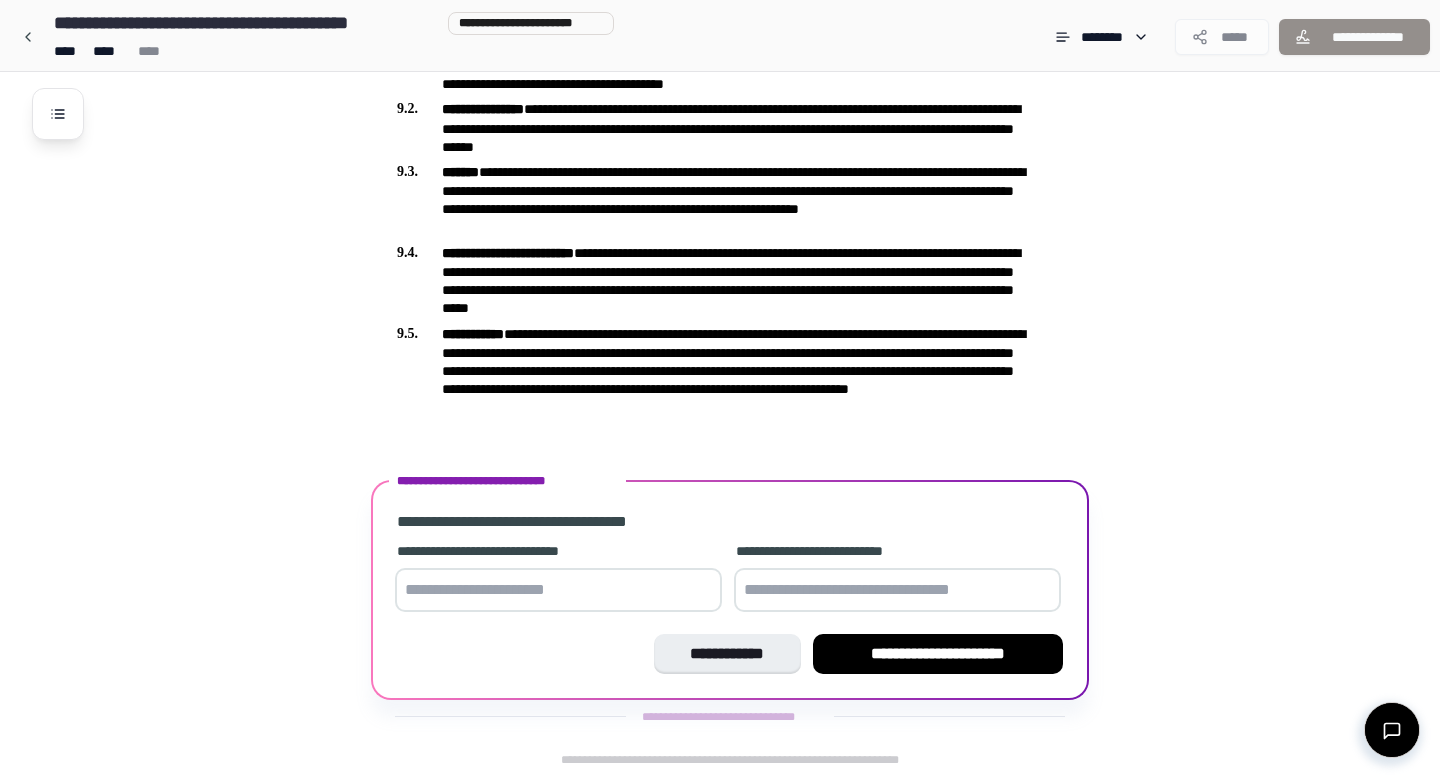 click at bounding box center [558, 590] 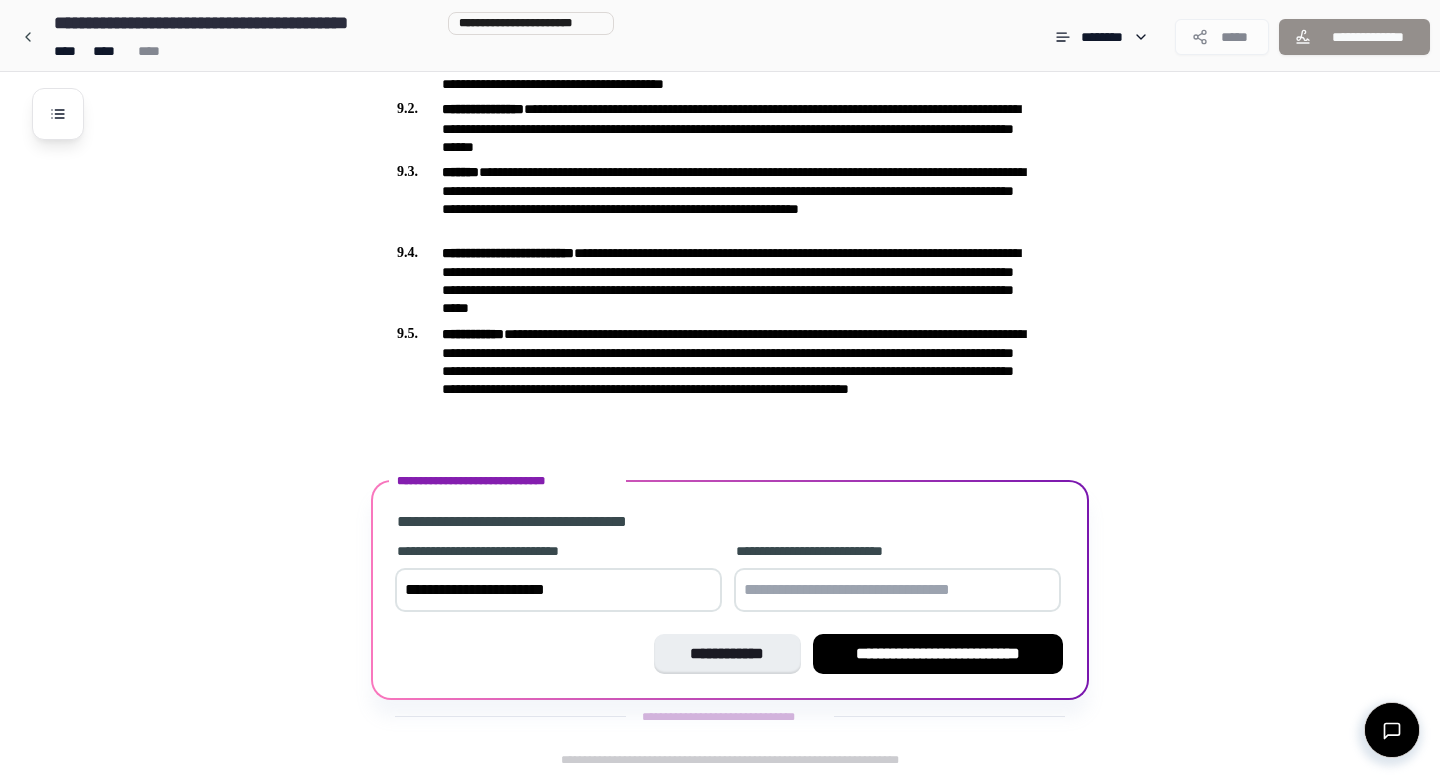 click at bounding box center [897, 590] 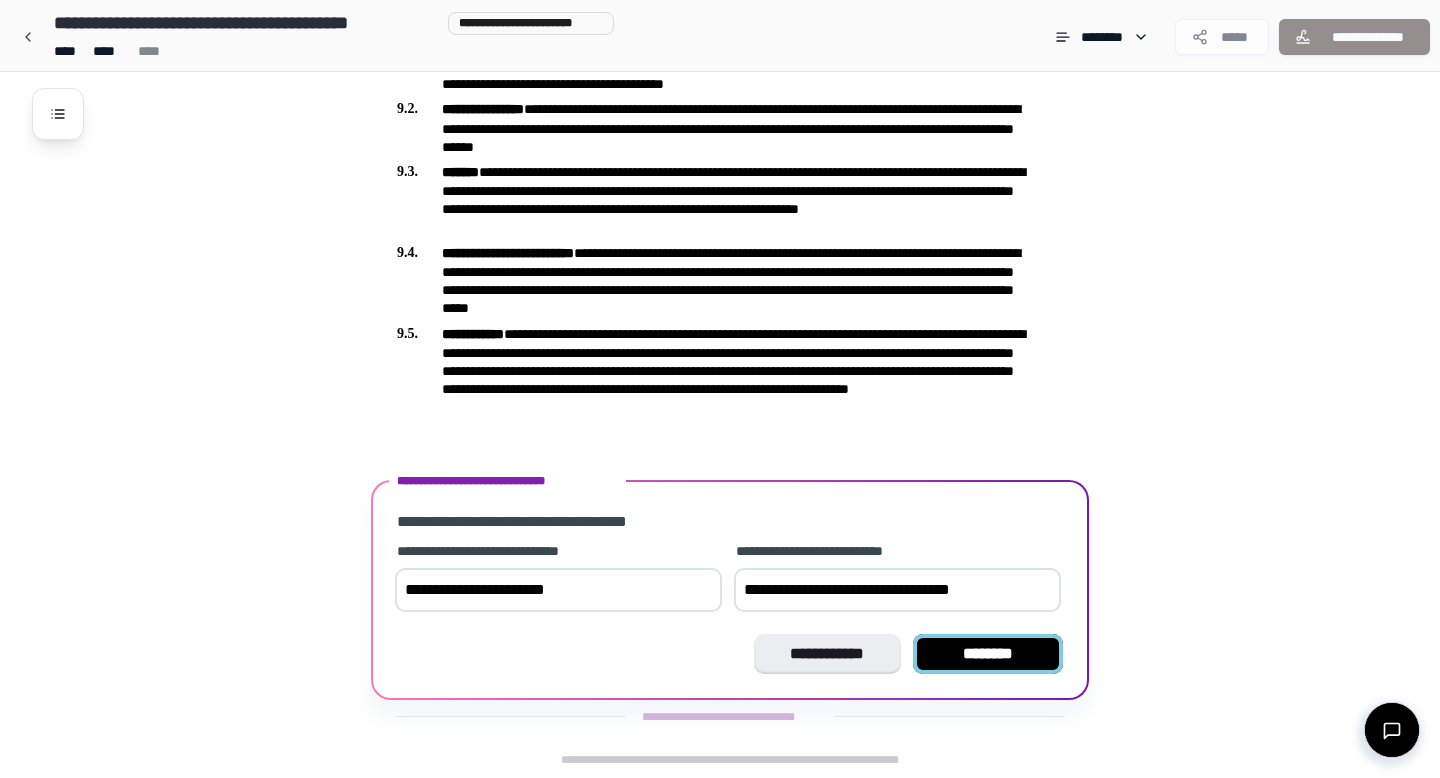 click on "********" at bounding box center [988, 654] 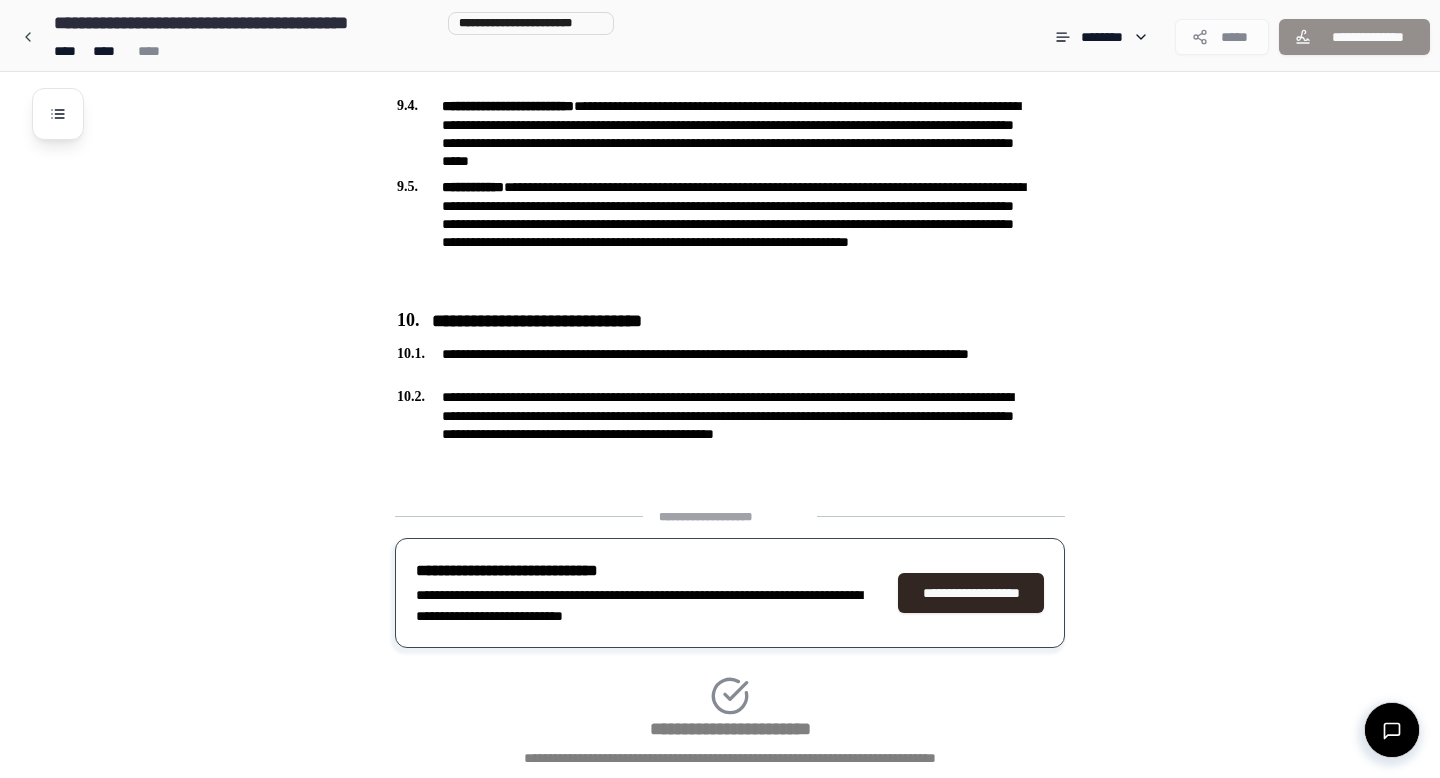 scroll, scrollTop: 2995, scrollLeft: 0, axis: vertical 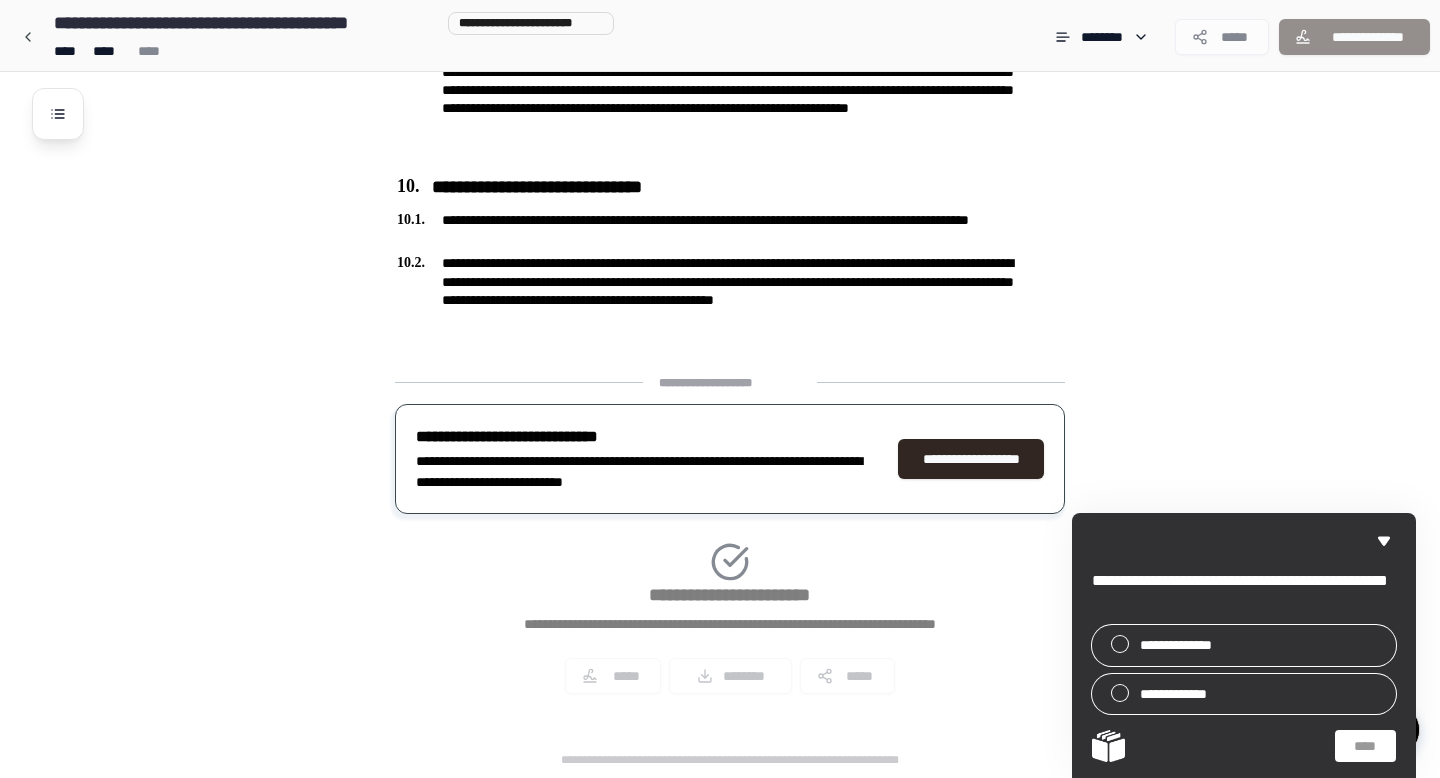 click on "**********" at bounding box center (730, 542) 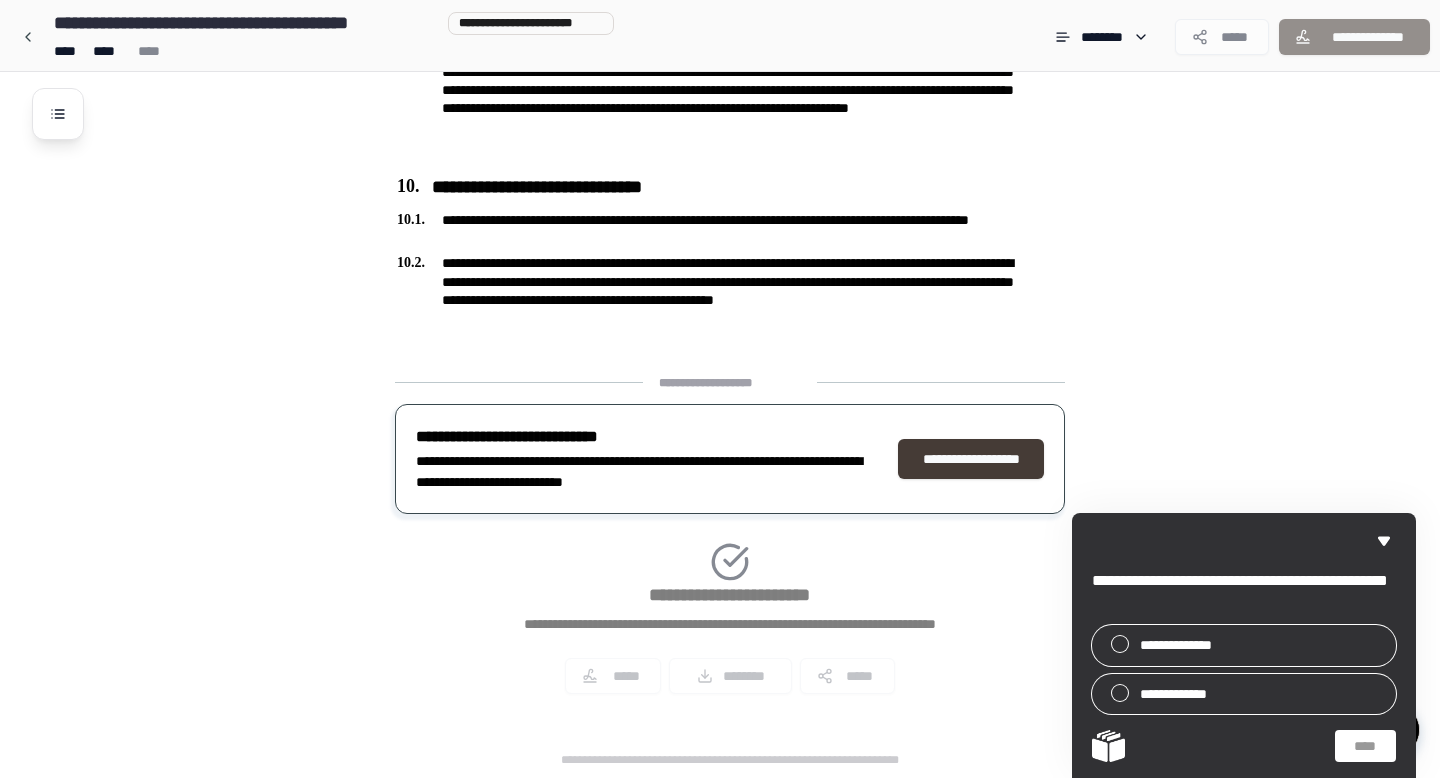 click on "**********" at bounding box center [971, 459] 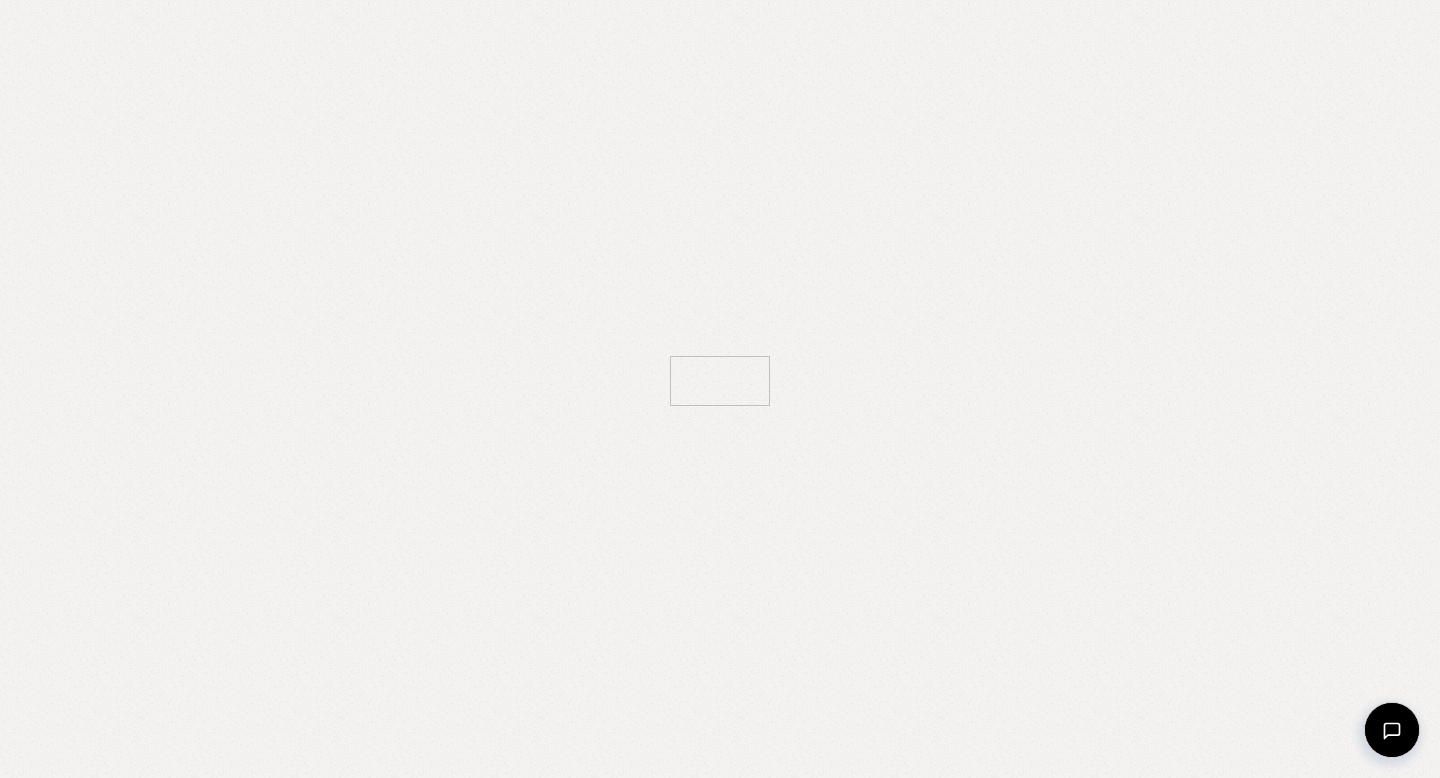 scroll, scrollTop: 0, scrollLeft: 0, axis: both 